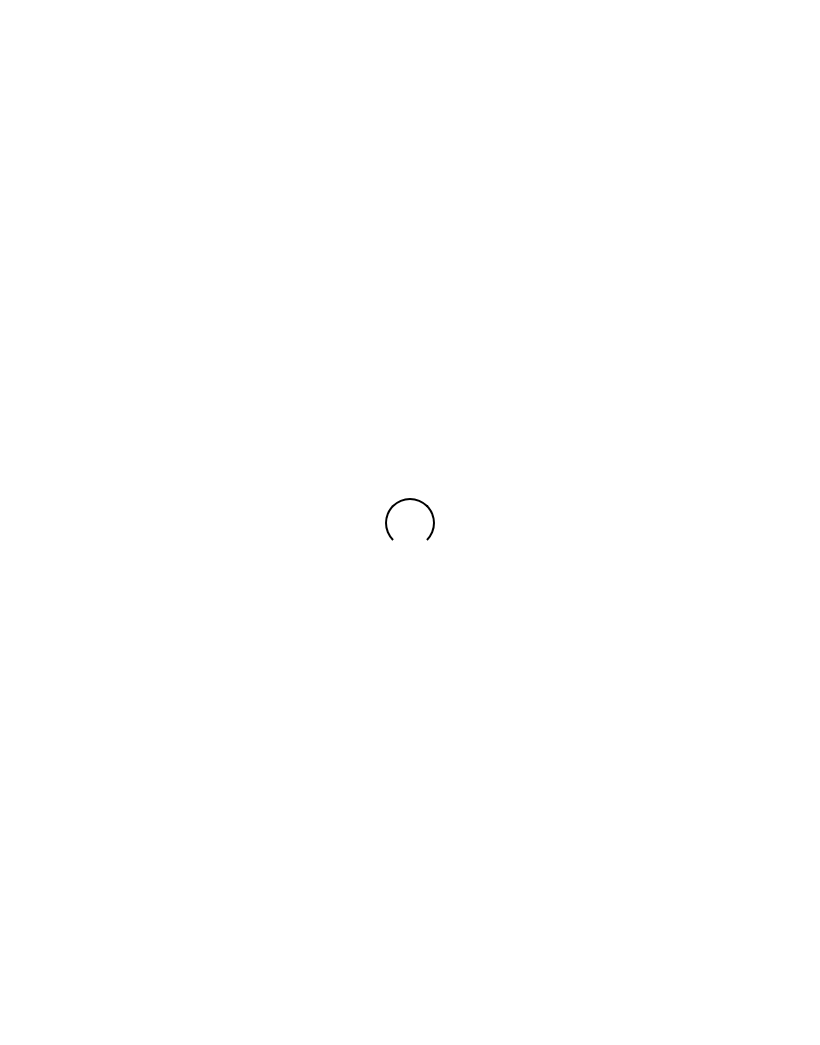scroll, scrollTop: 0, scrollLeft: 0, axis: both 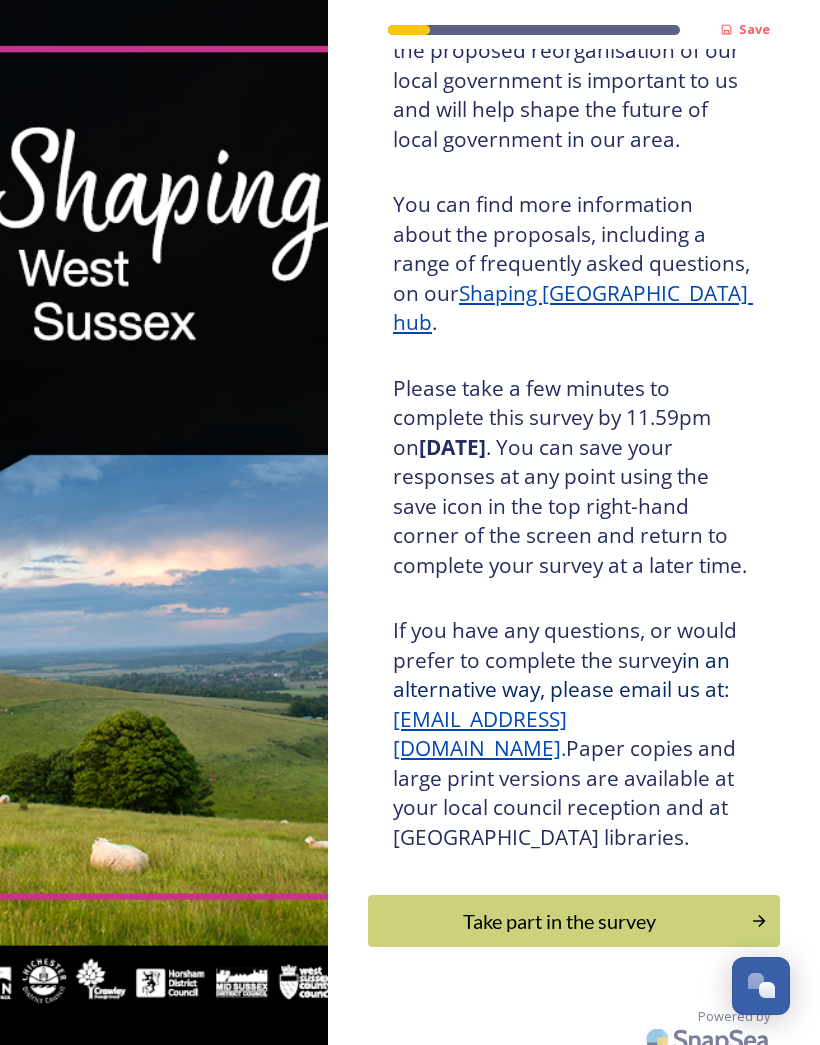 click on "Take part in the survey" at bounding box center (559, 921) 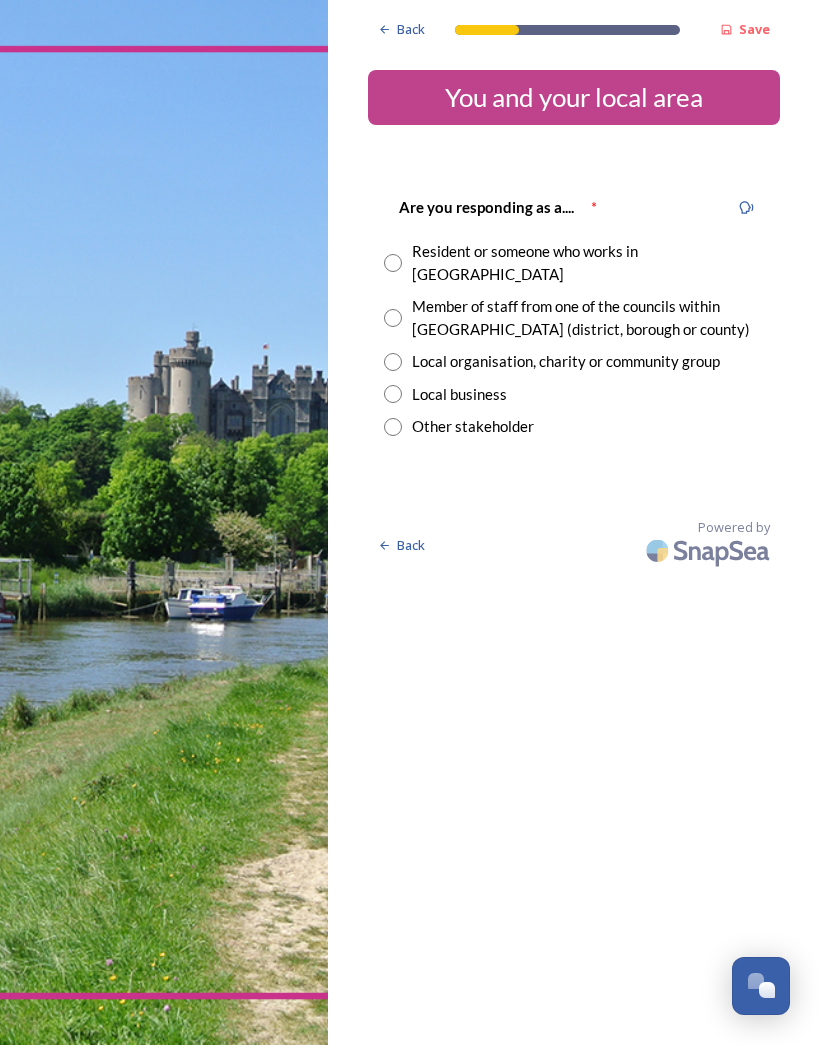 click on "Are you responding as a.... * Resident or someone who works in [GEOGRAPHIC_DATA] Member of staff from one of the councils within [GEOGRAPHIC_DATA] (district, borough or county) Local organisation, charity or community group Local business Other stakeholder" at bounding box center (574, 316) 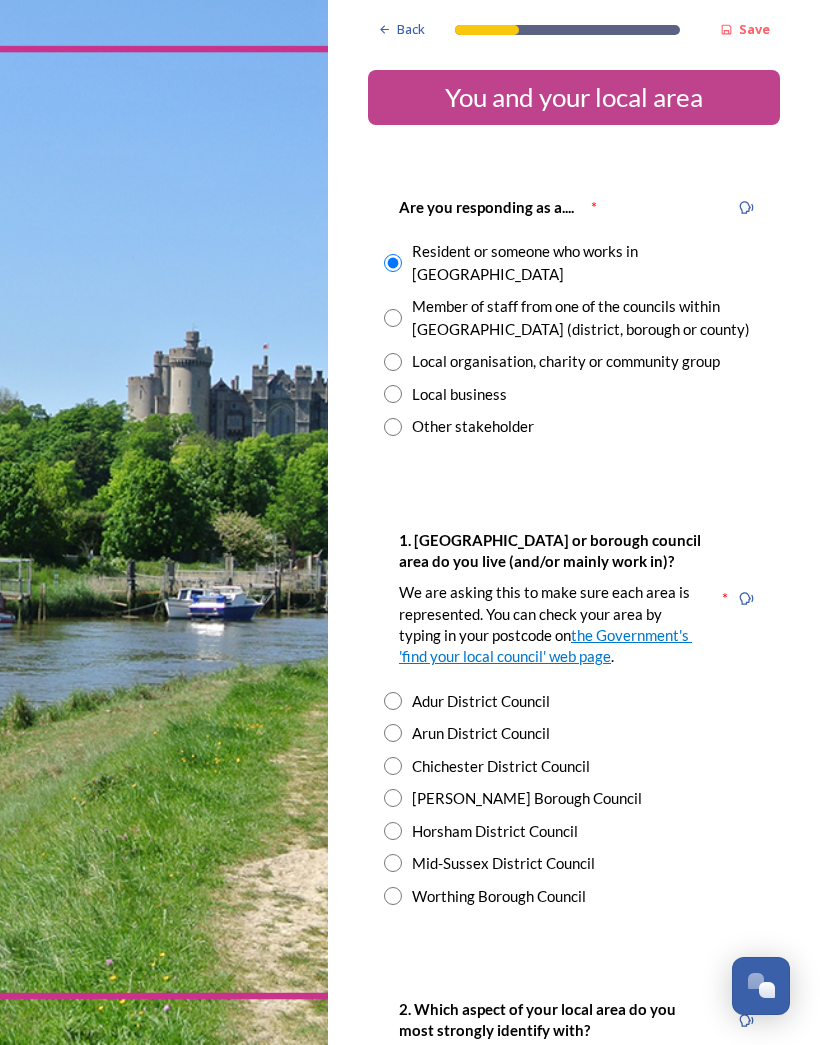 click at bounding box center (393, 766) 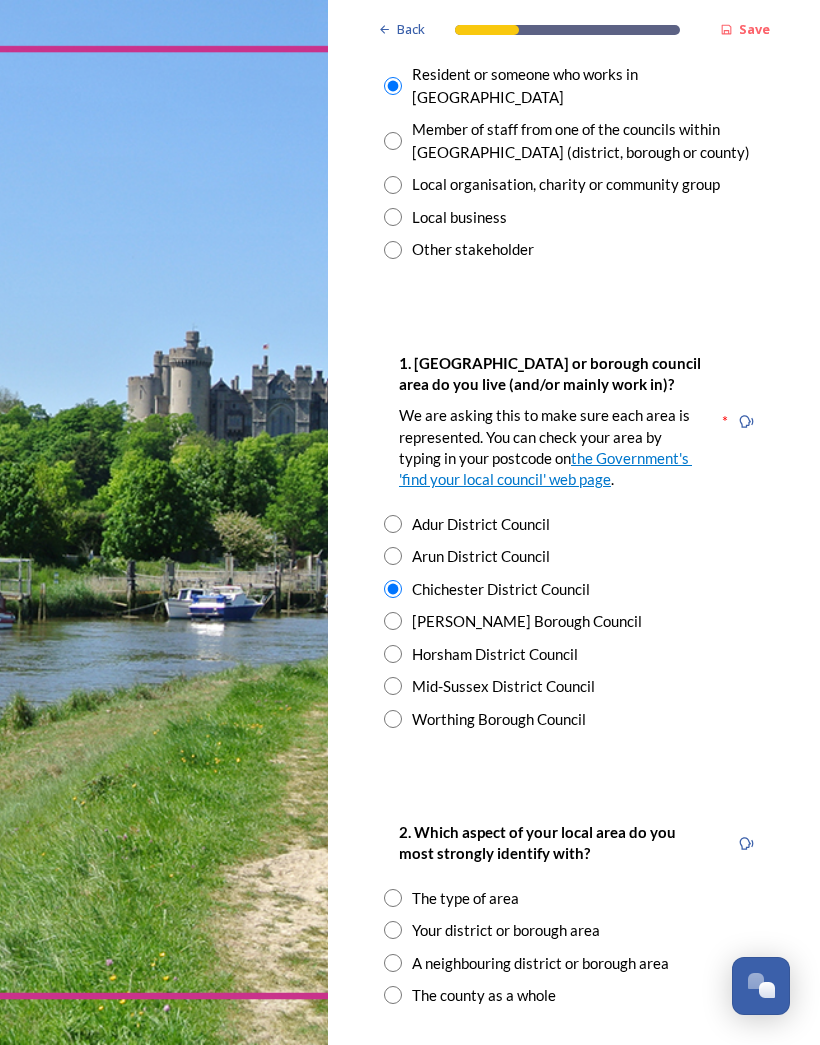 scroll, scrollTop: 179, scrollLeft: 0, axis: vertical 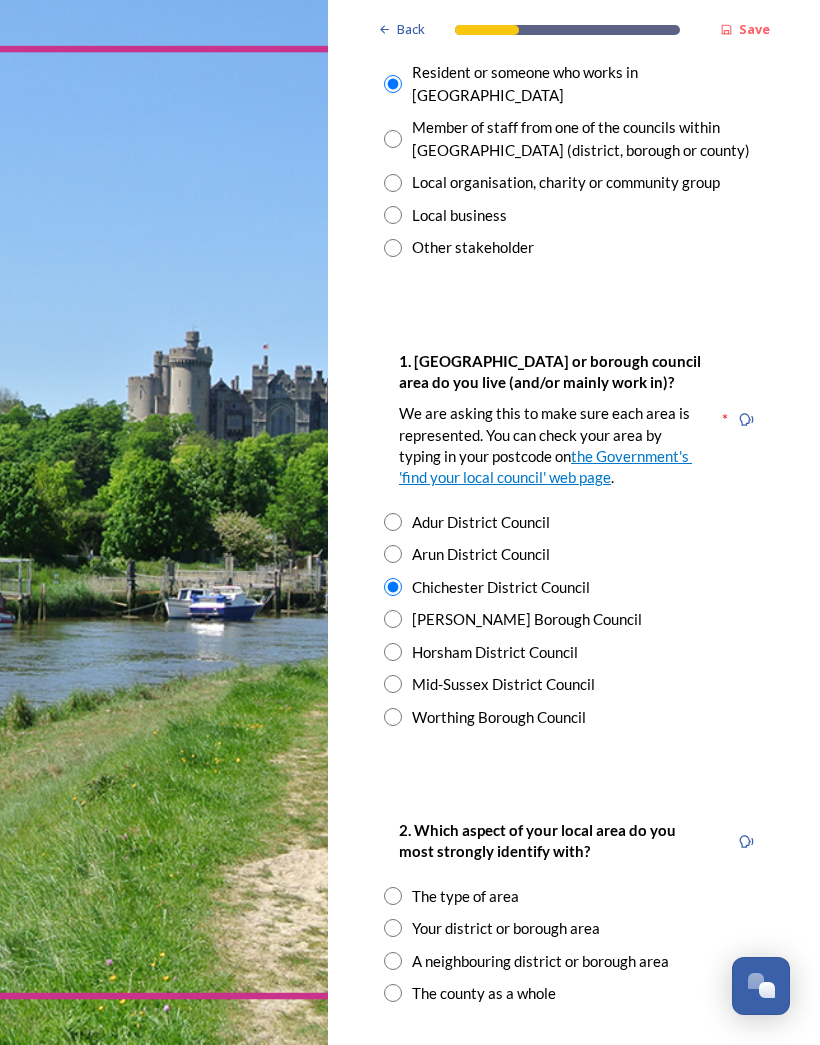 click at bounding box center [393, 928] 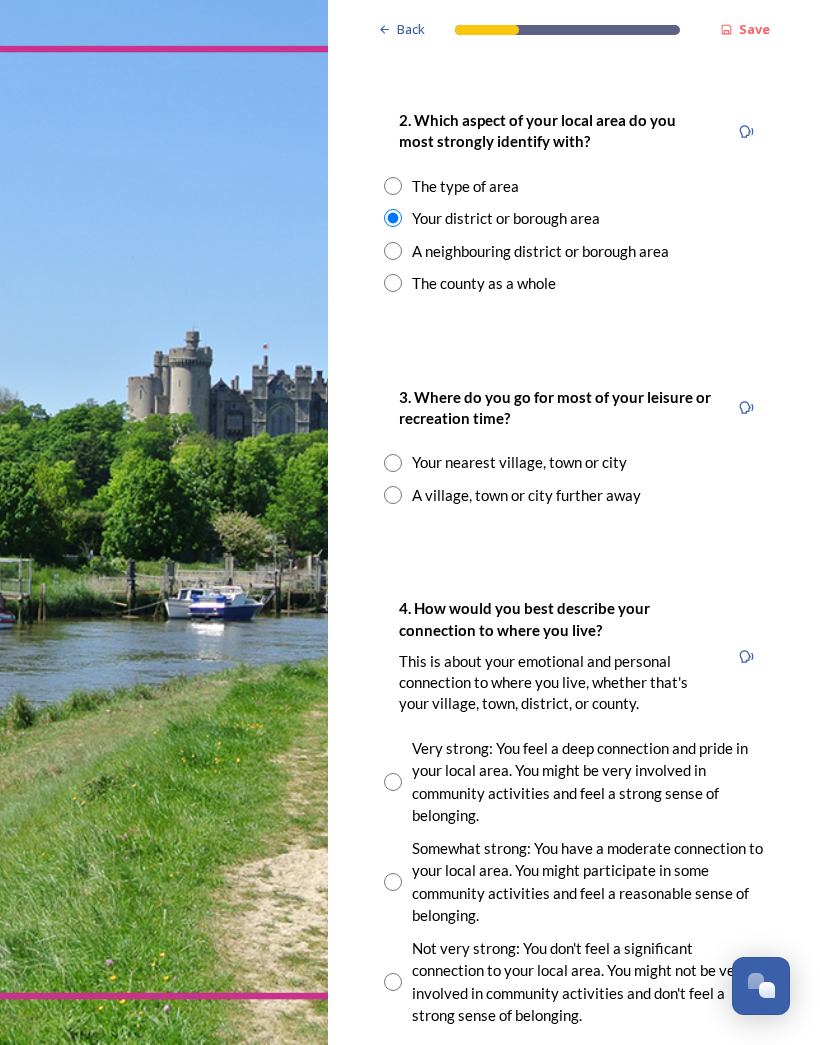 scroll, scrollTop: 888, scrollLeft: 0, axis: vertical 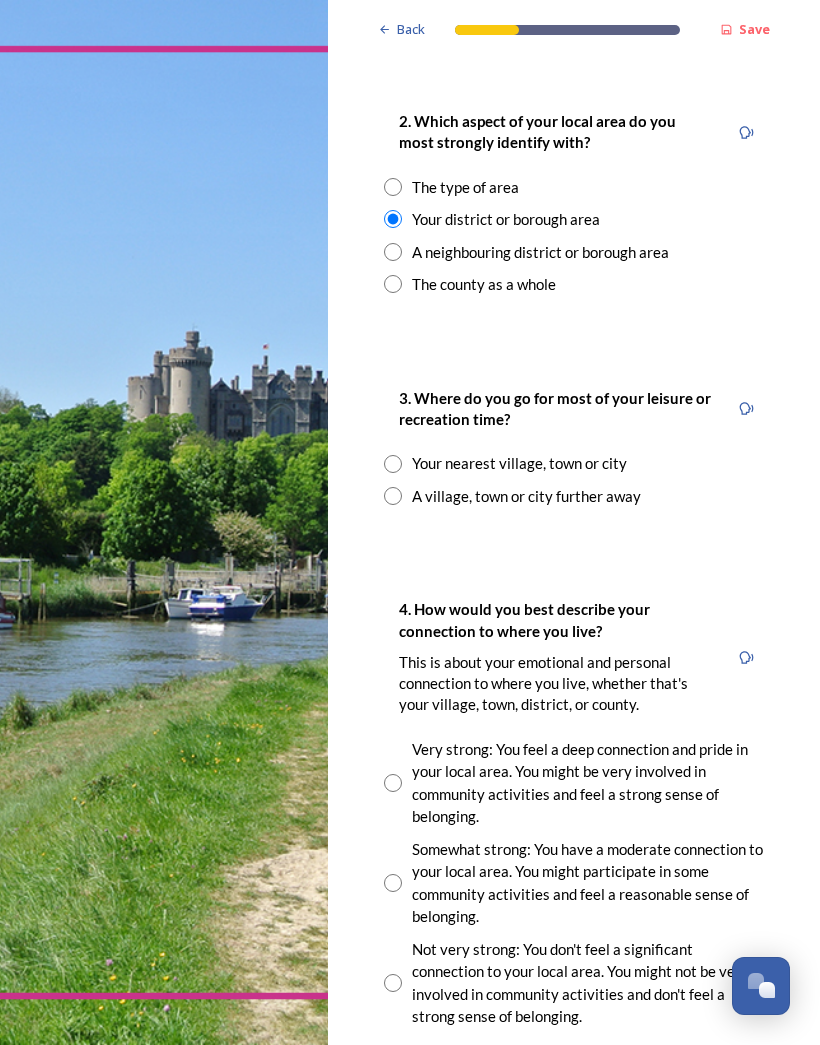 click at bounding box center (393, 464) 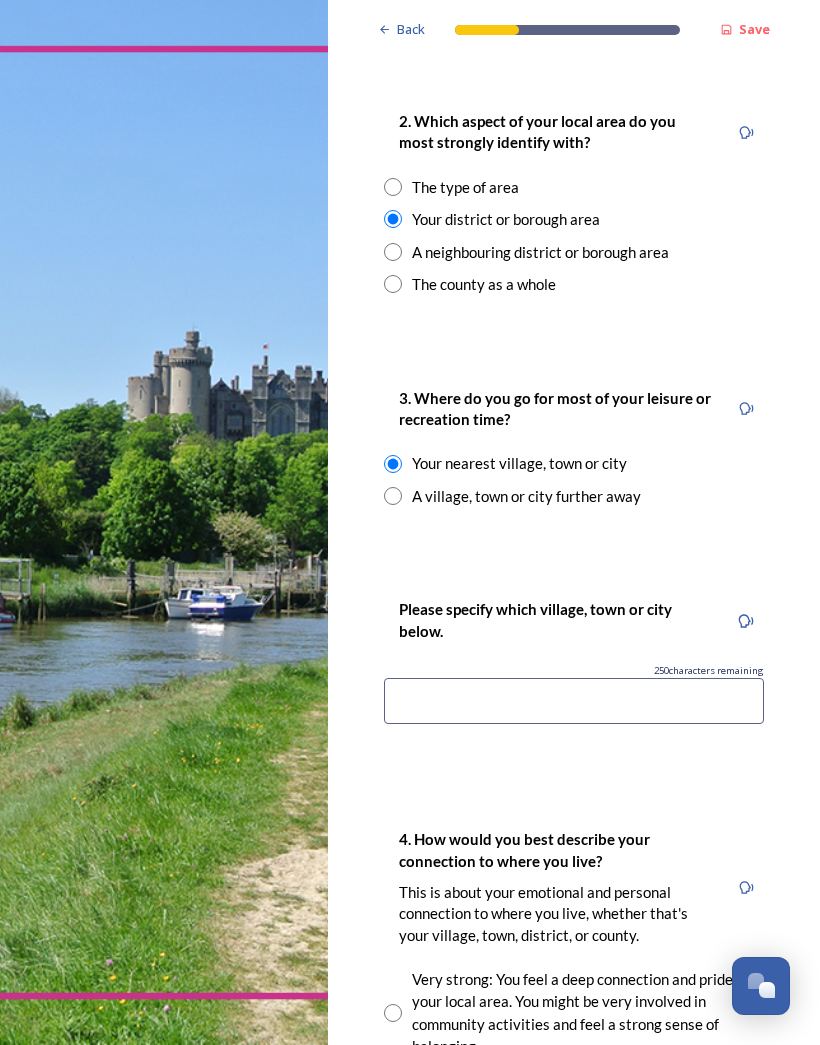 click at bounding box center [574, 701] 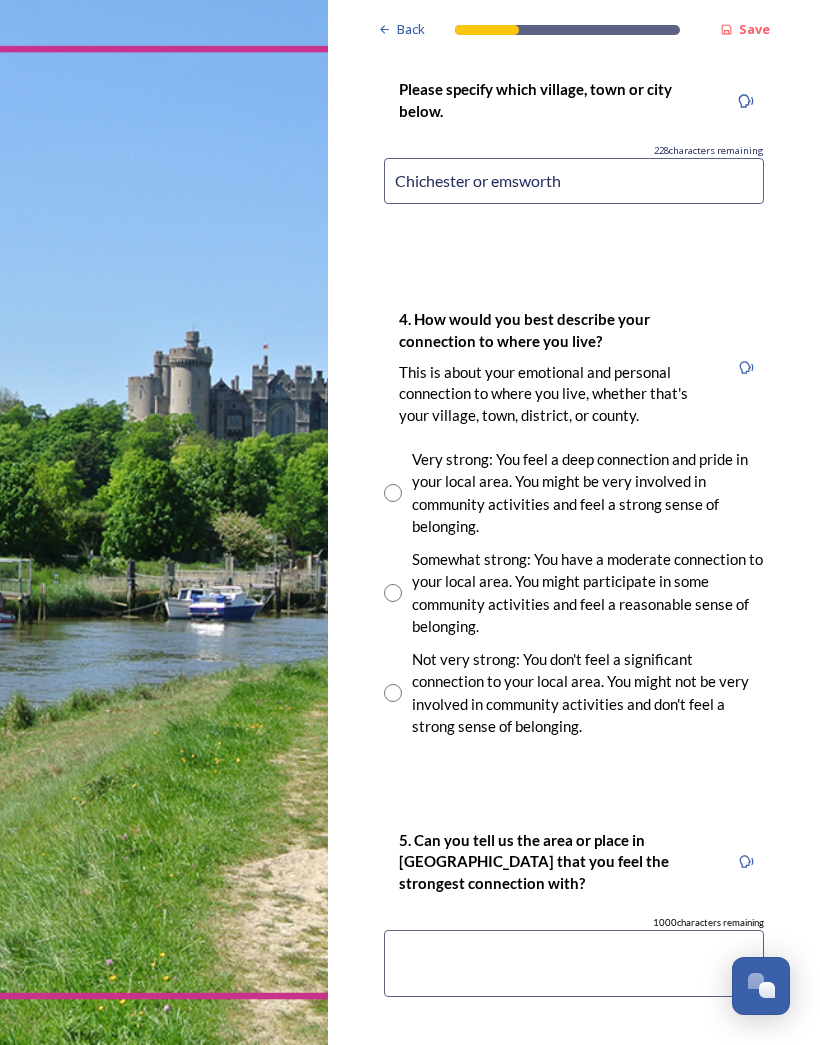 scroll, scrollTop: 1412, scrollLeft: 0, axis: vertical 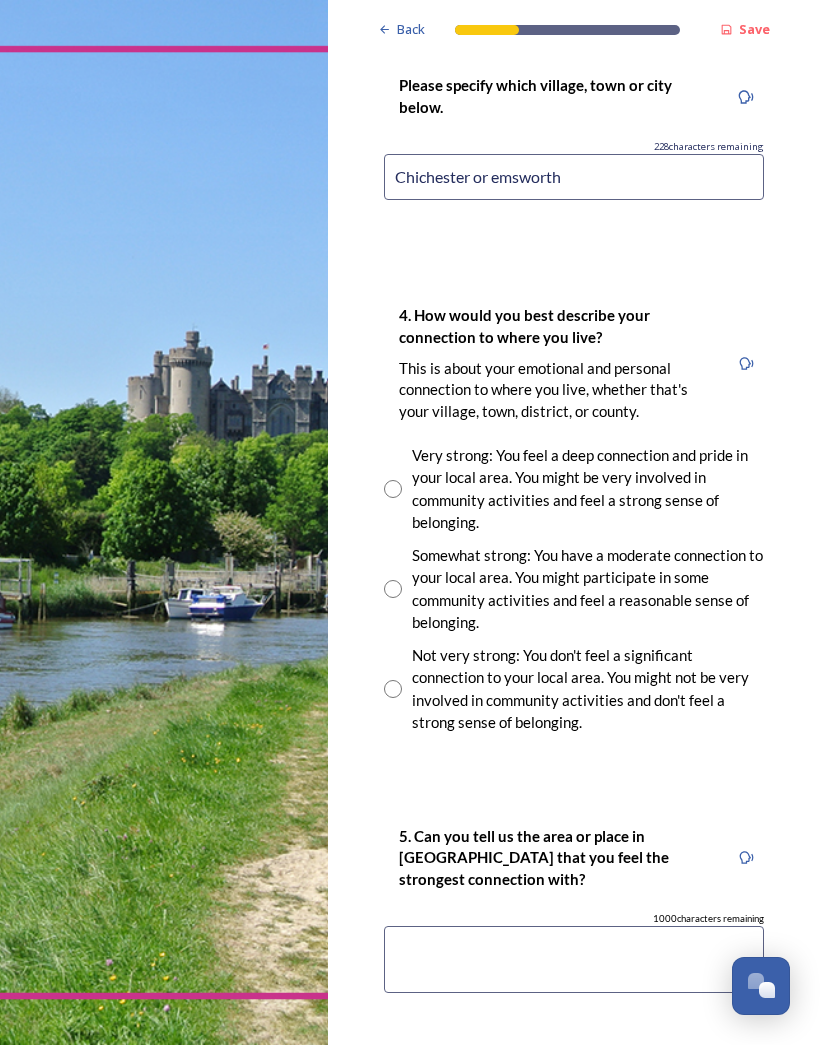 type on "Chichester or emsworth" 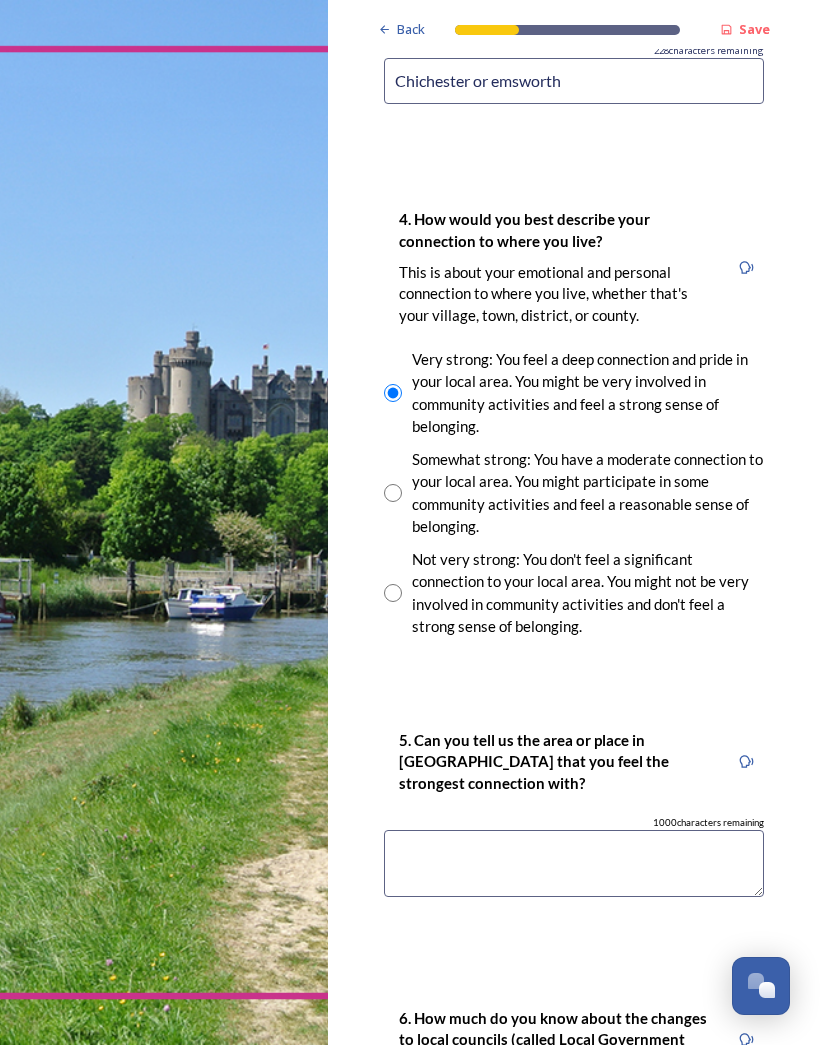 scroll, scrollTop: 1510, scrollLeft: 0, axis: vertical 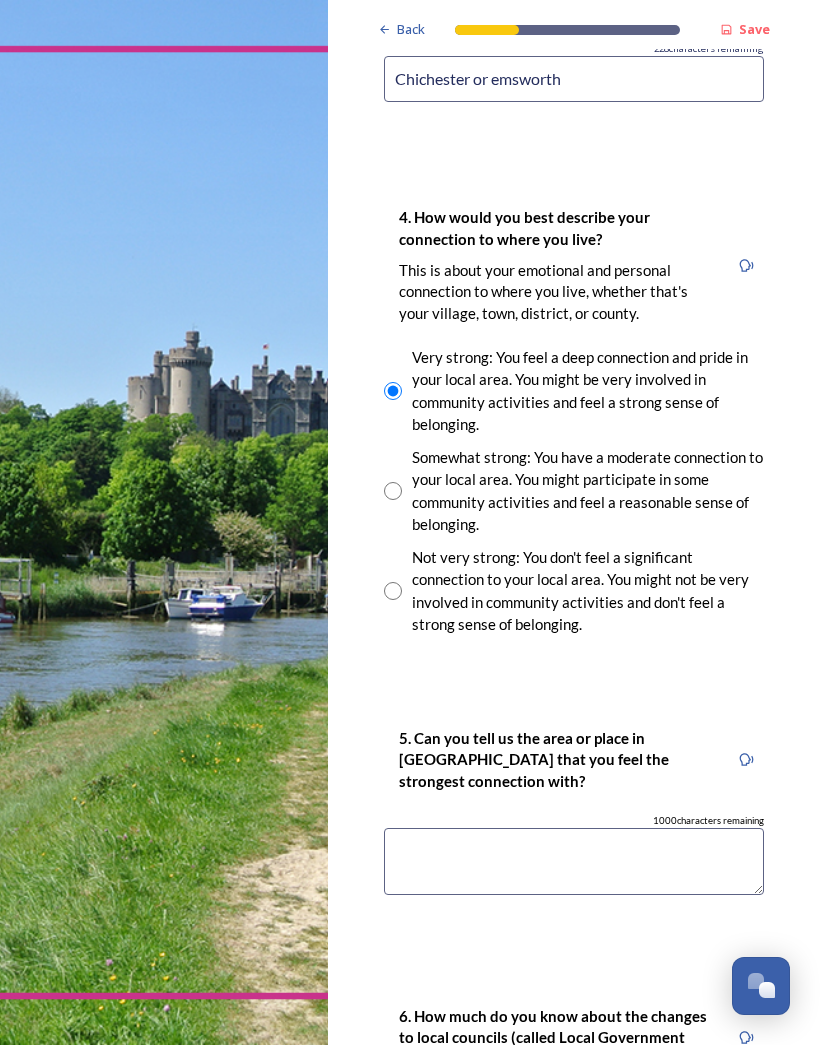 click at bounding box center [574, 861] 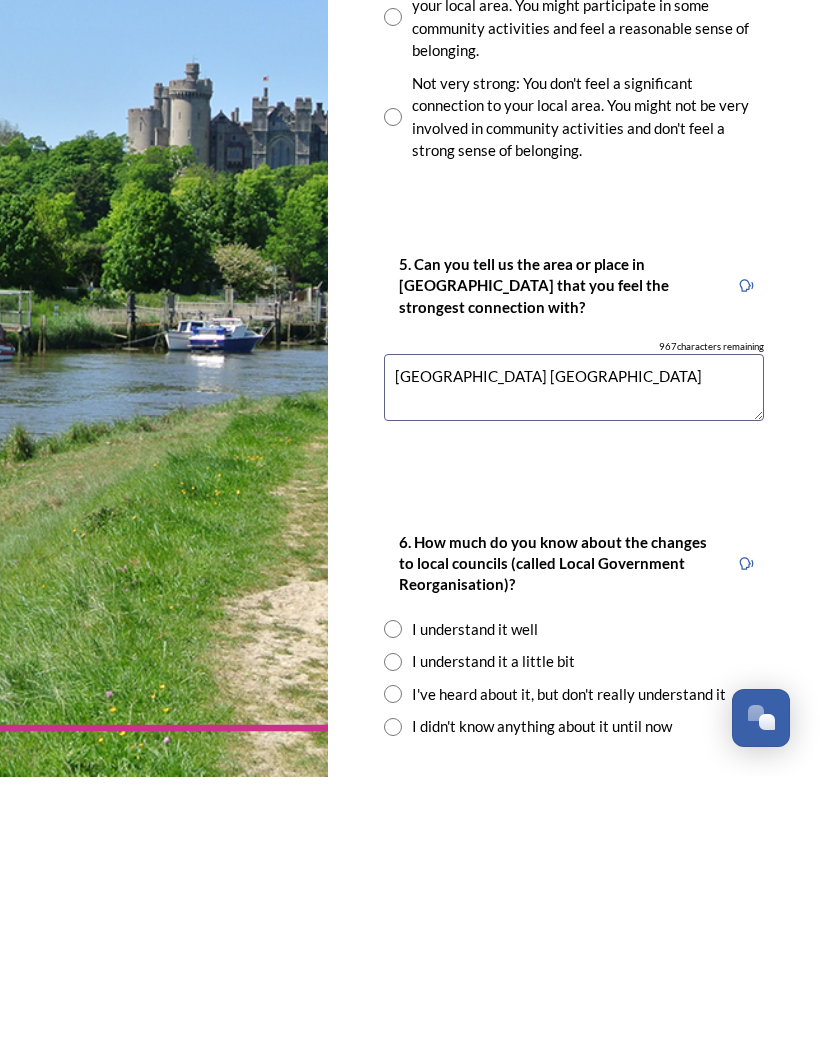 scroll, scrollTop: 1733, scrollLeft: 0, axis: vertical 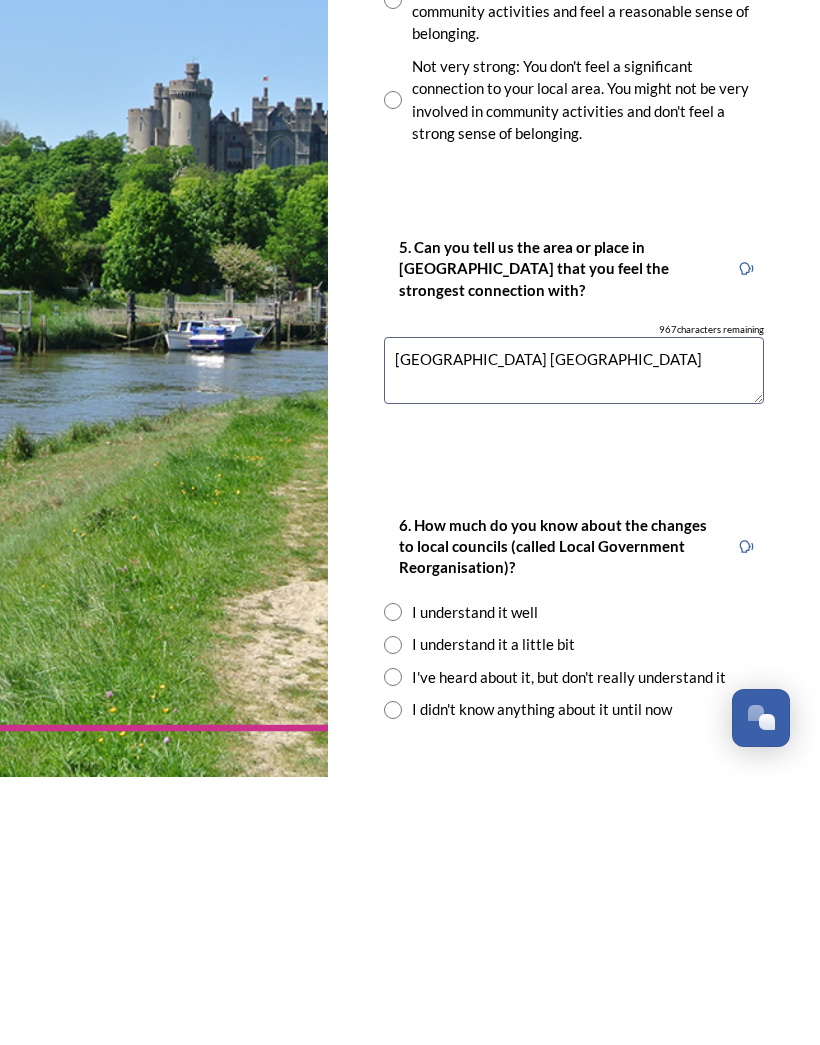 type on "[GEOGRAPHIC_DATA] [GEOGRAPHIC_DATA]" 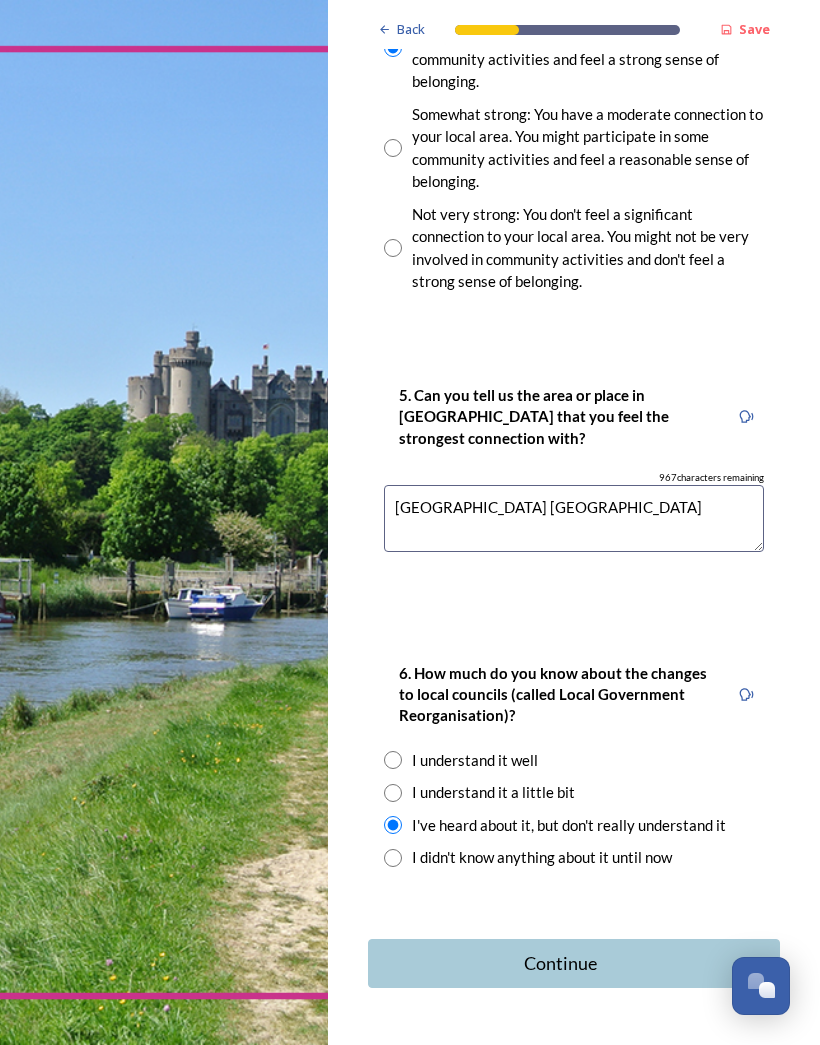 scroll, scrollTop: 1855, scrollLeft: 0, axis: vertical 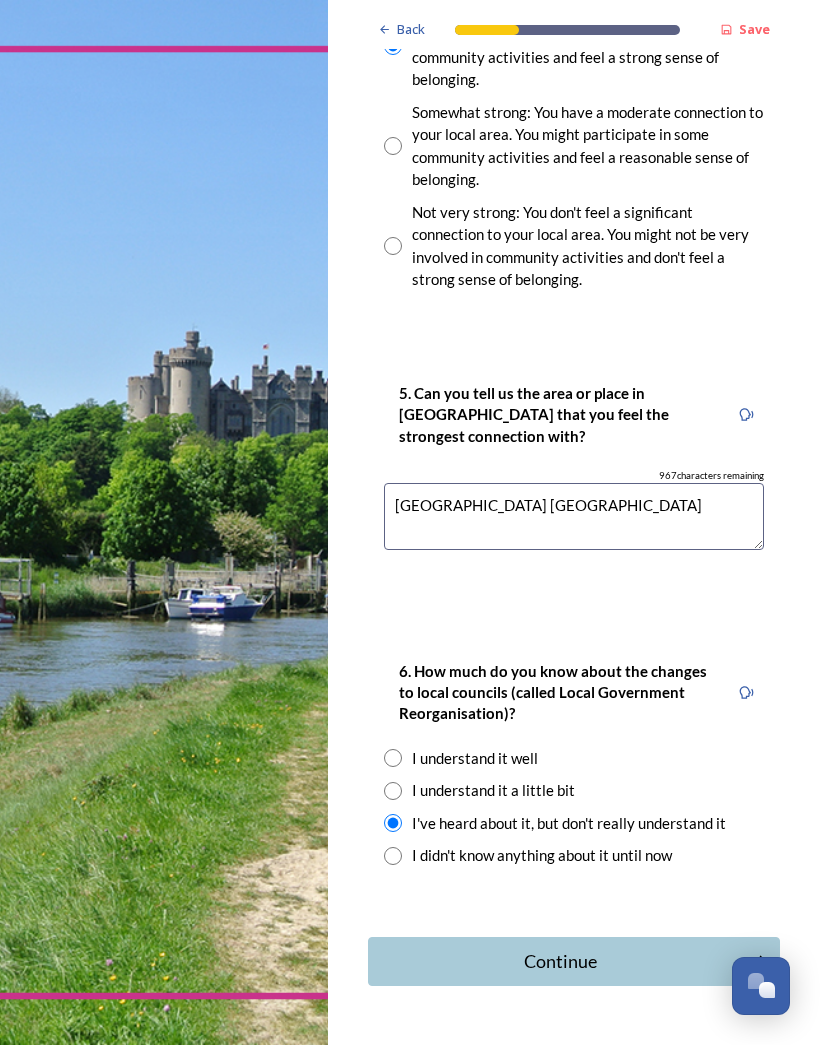 click on "Continue" at bounding box center [560, 961] 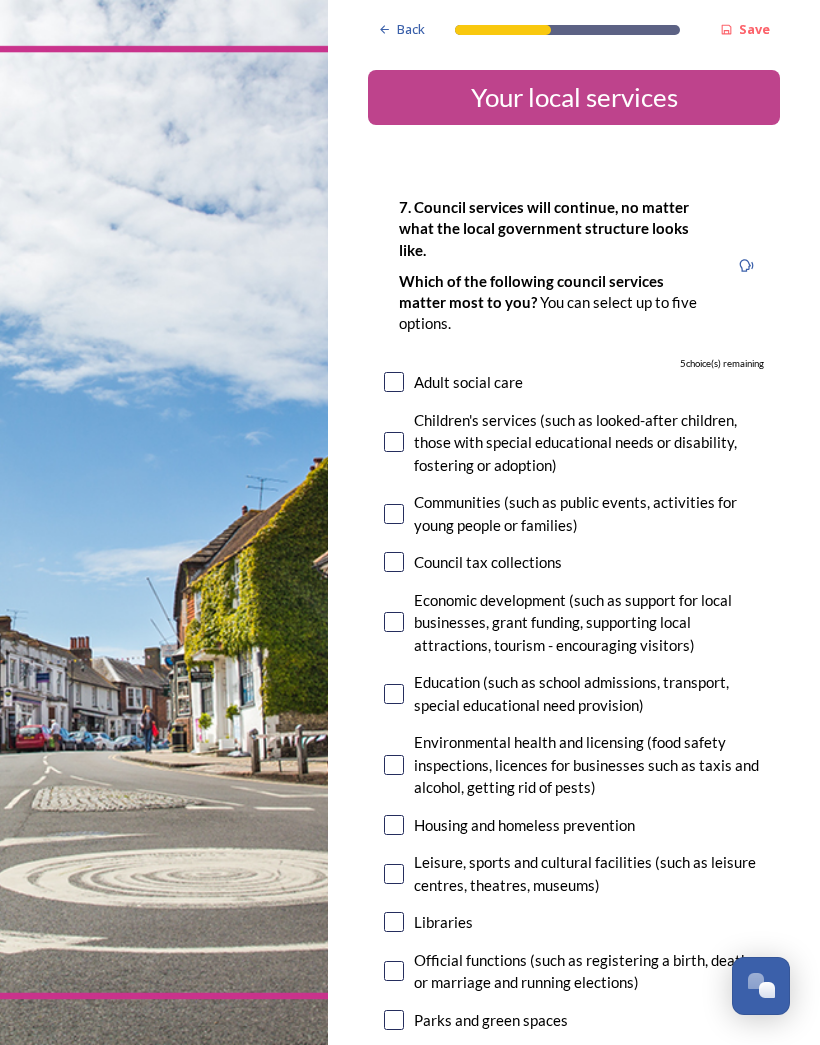 click at bounding box center [394, 562] 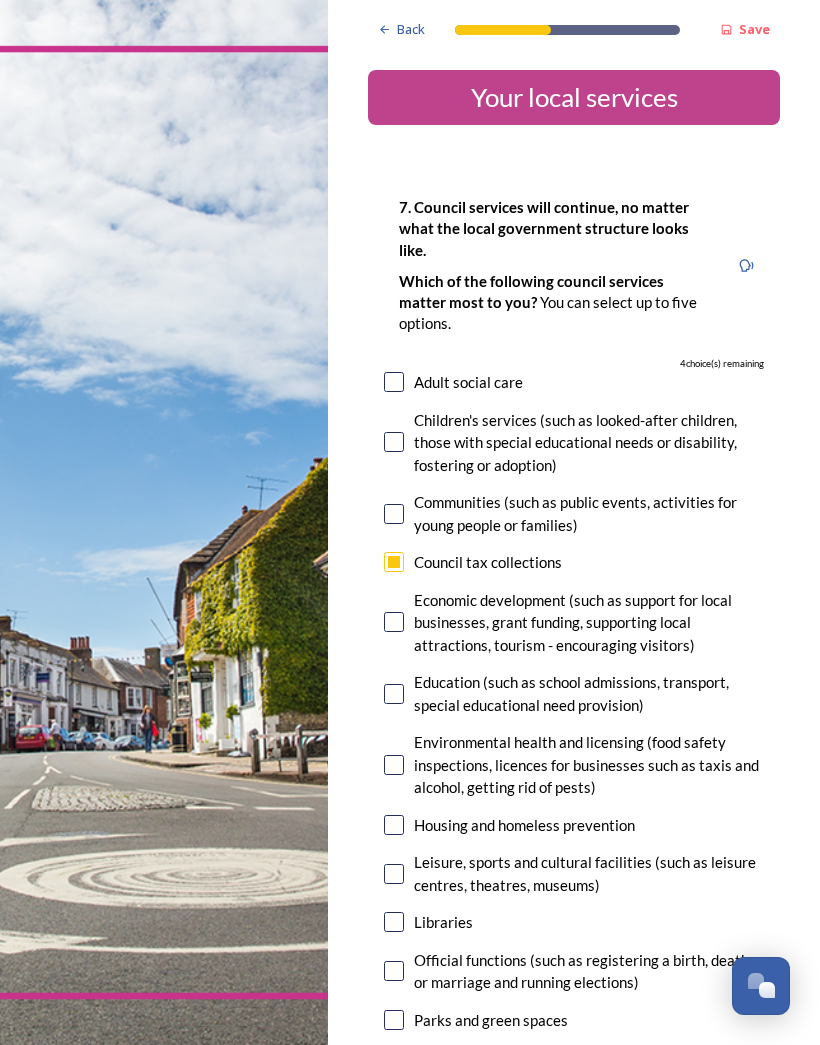 click at bounding box center (394, 694) 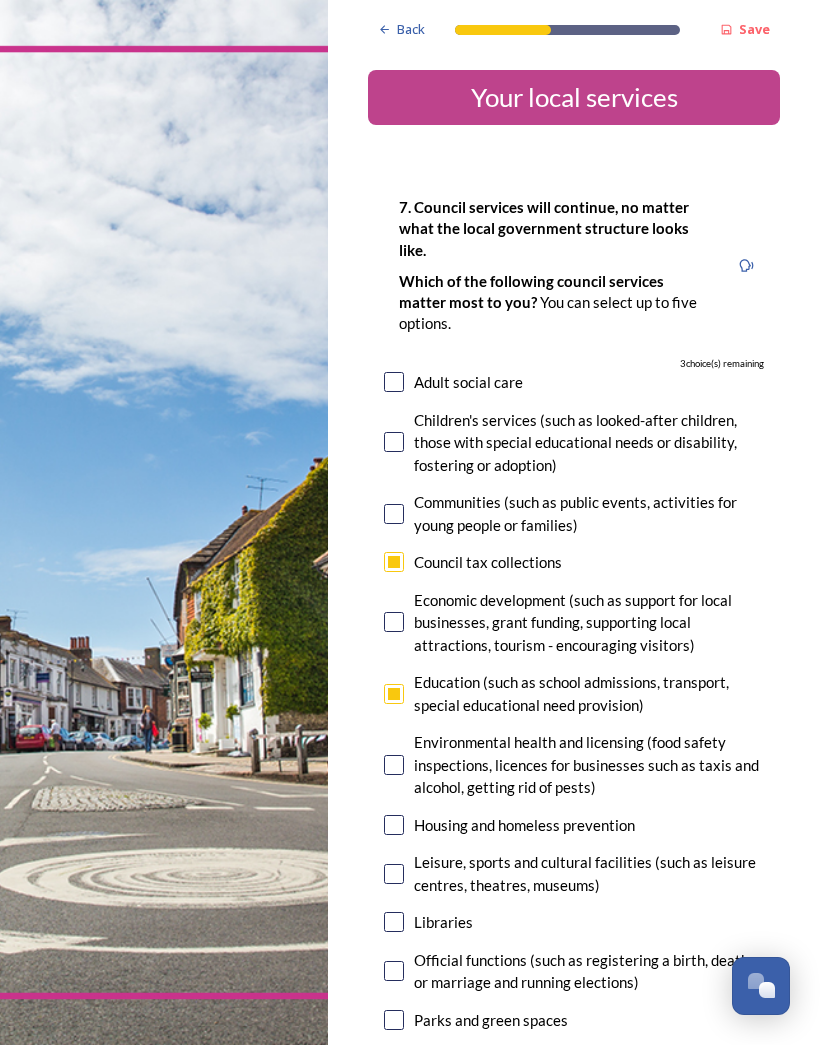 click at bounding box center [394, 694] 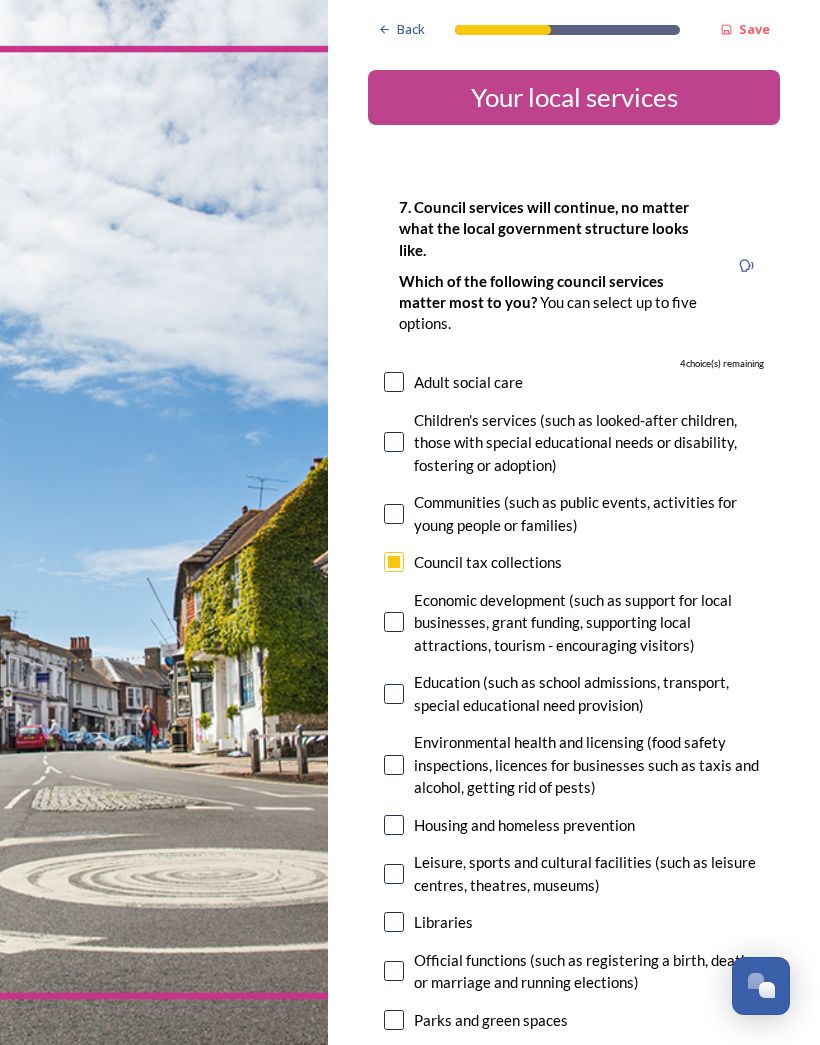 click at bounding box center (394, 874) 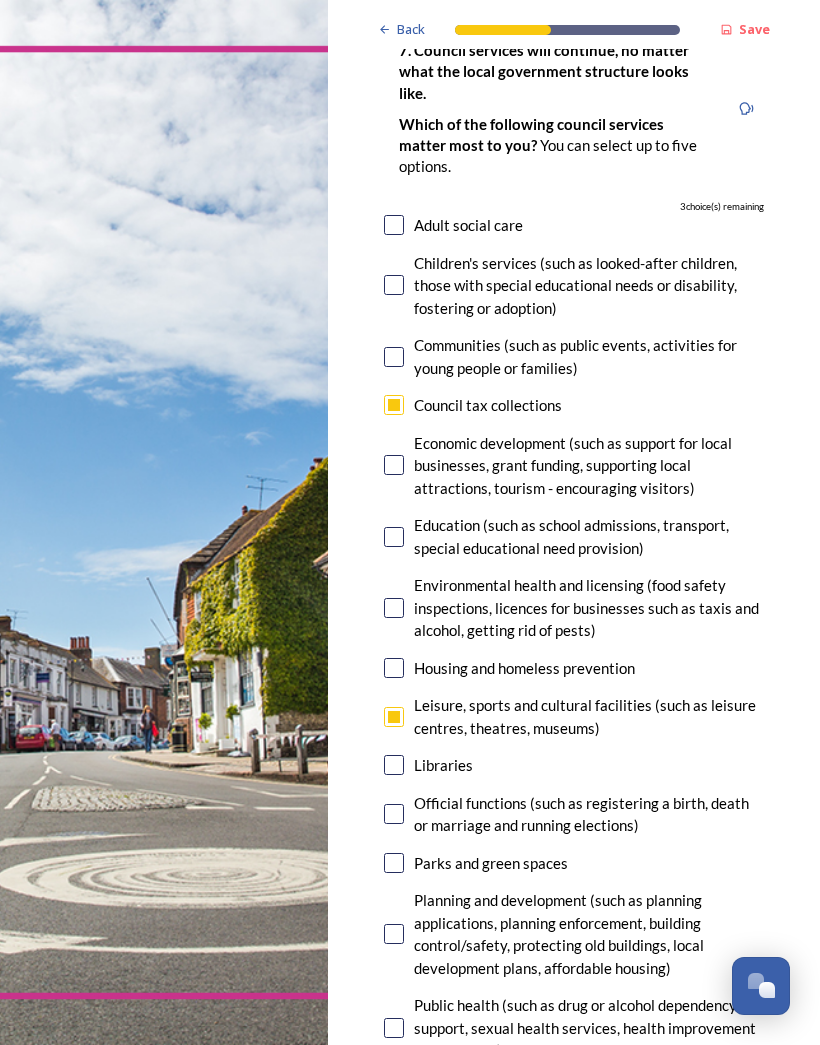 scroll, scrollTop: 157, scrollLeft: 0, axis: vertical 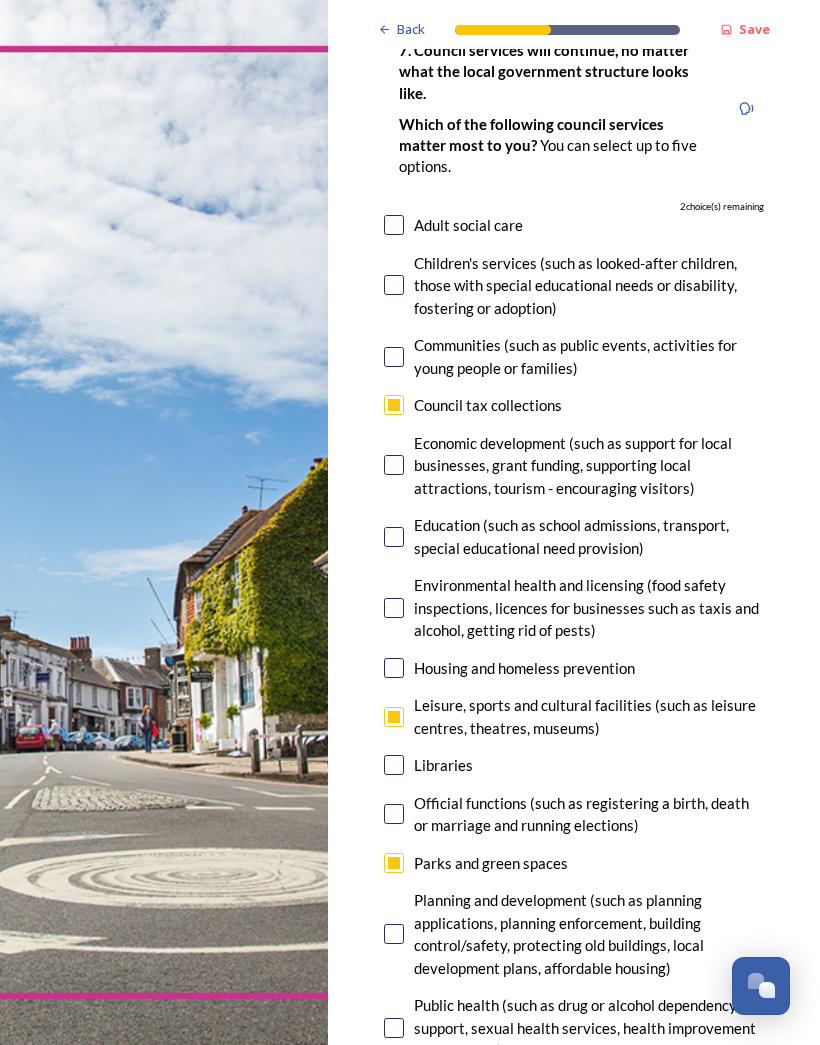 click at bounding box center [394, 934] 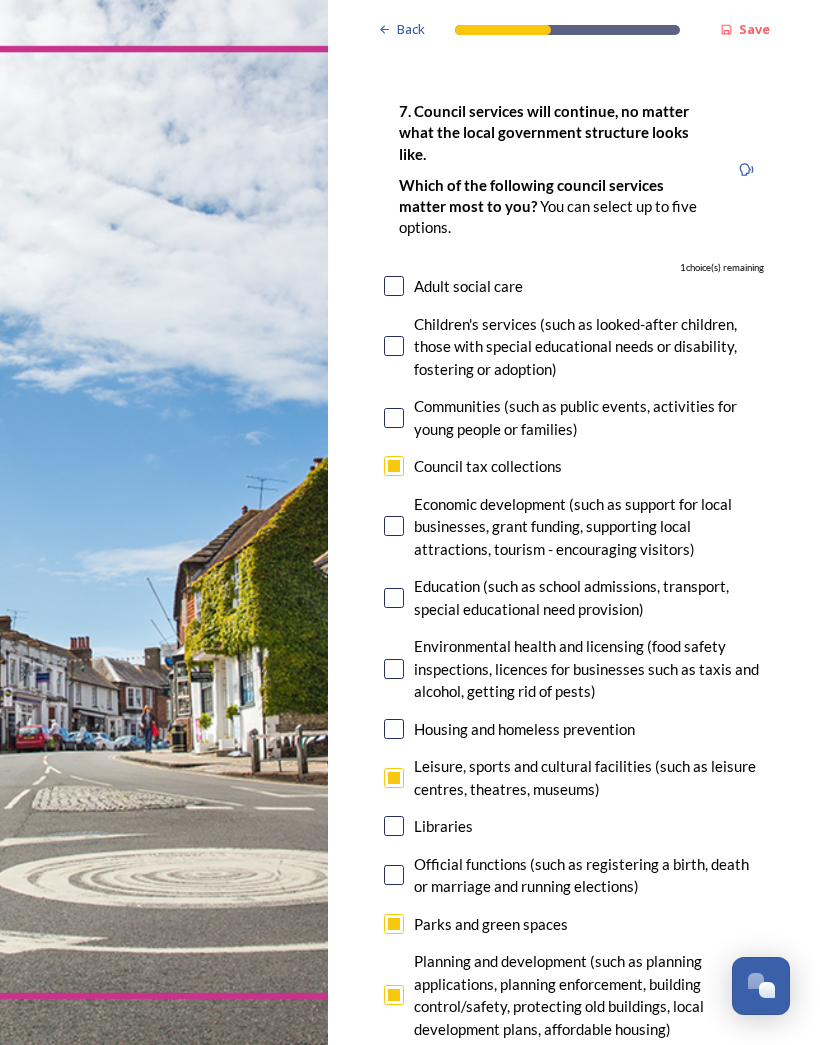 scroll, scrollTop: 96, scrollLeft: 0, axis: vertical 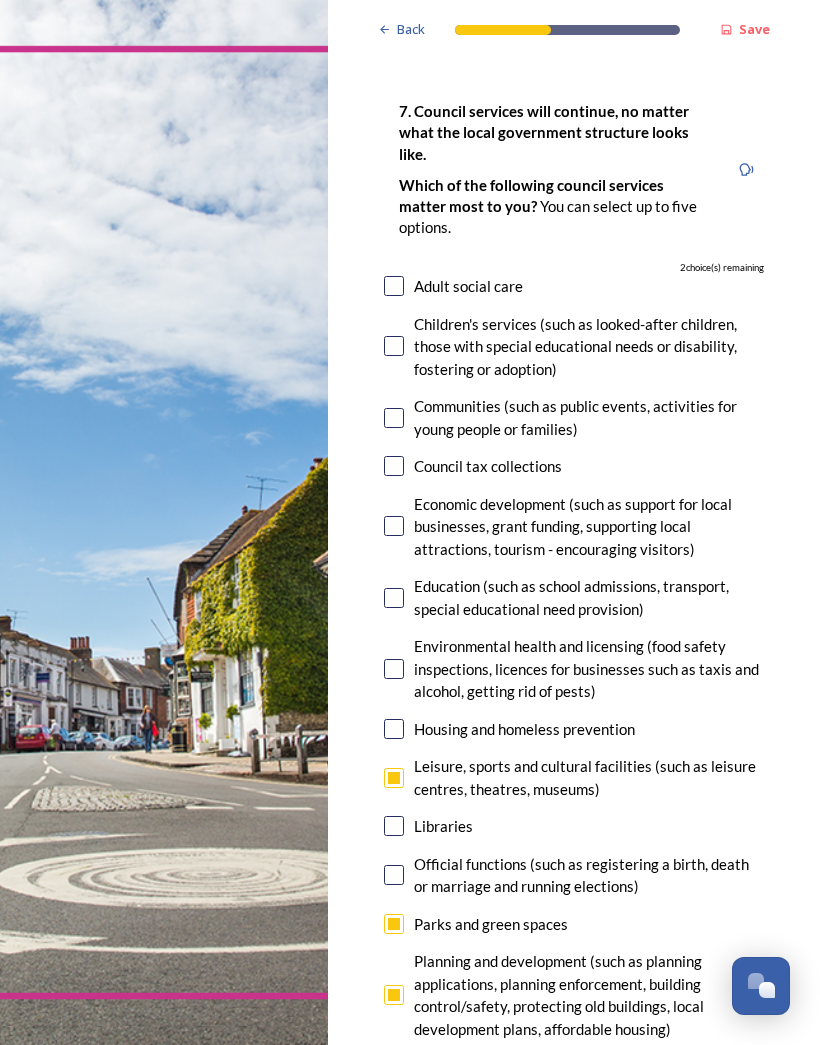 click at bounding box center (394, 778) 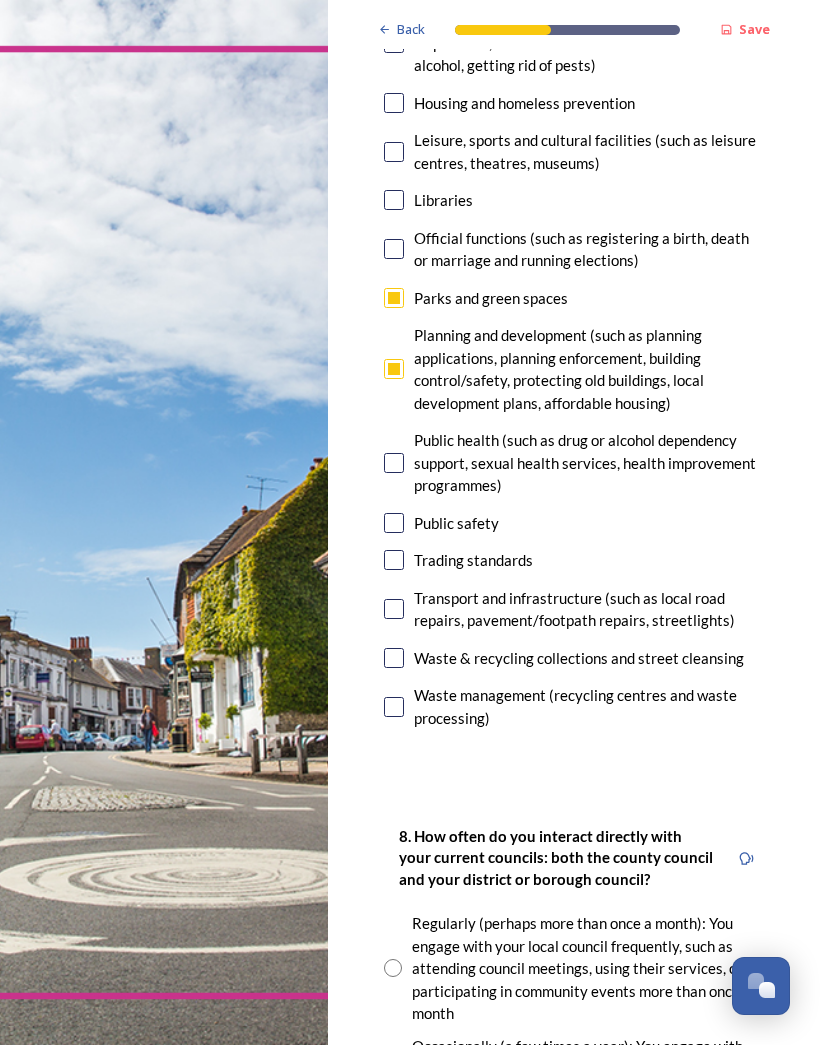 scroll, scrollTop: 718, scrollLeft: 0, axis: vertical 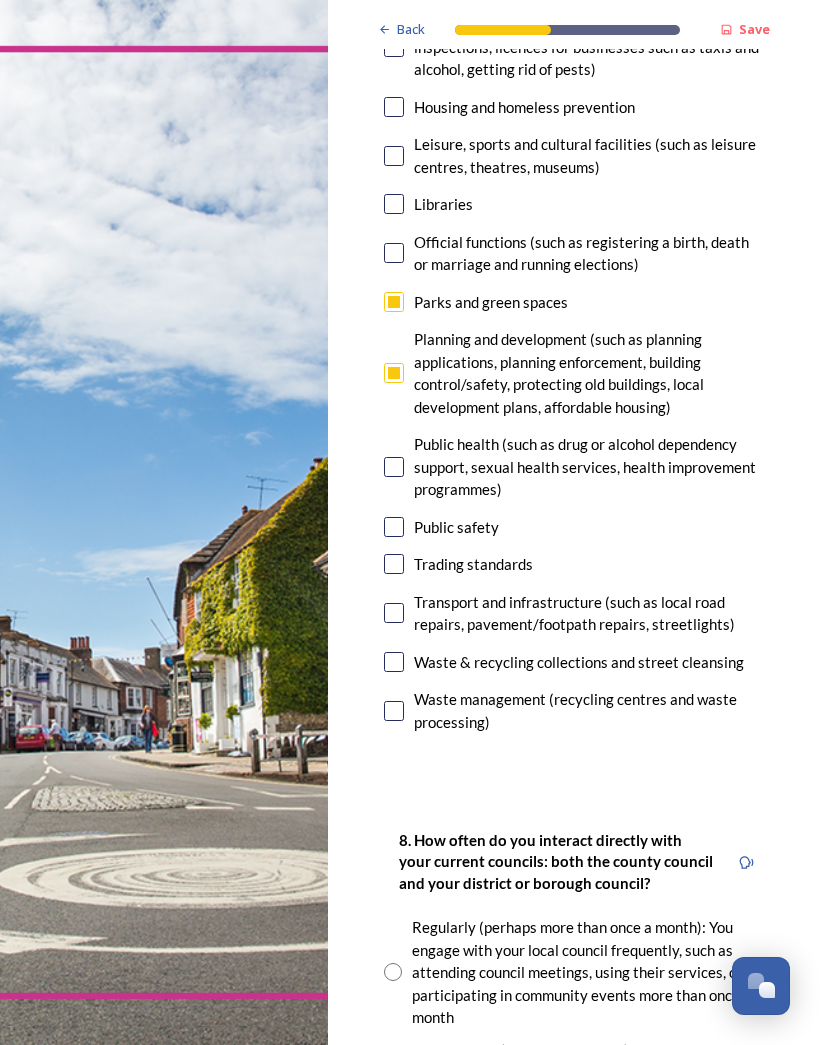click at bounding box center [394, 662] 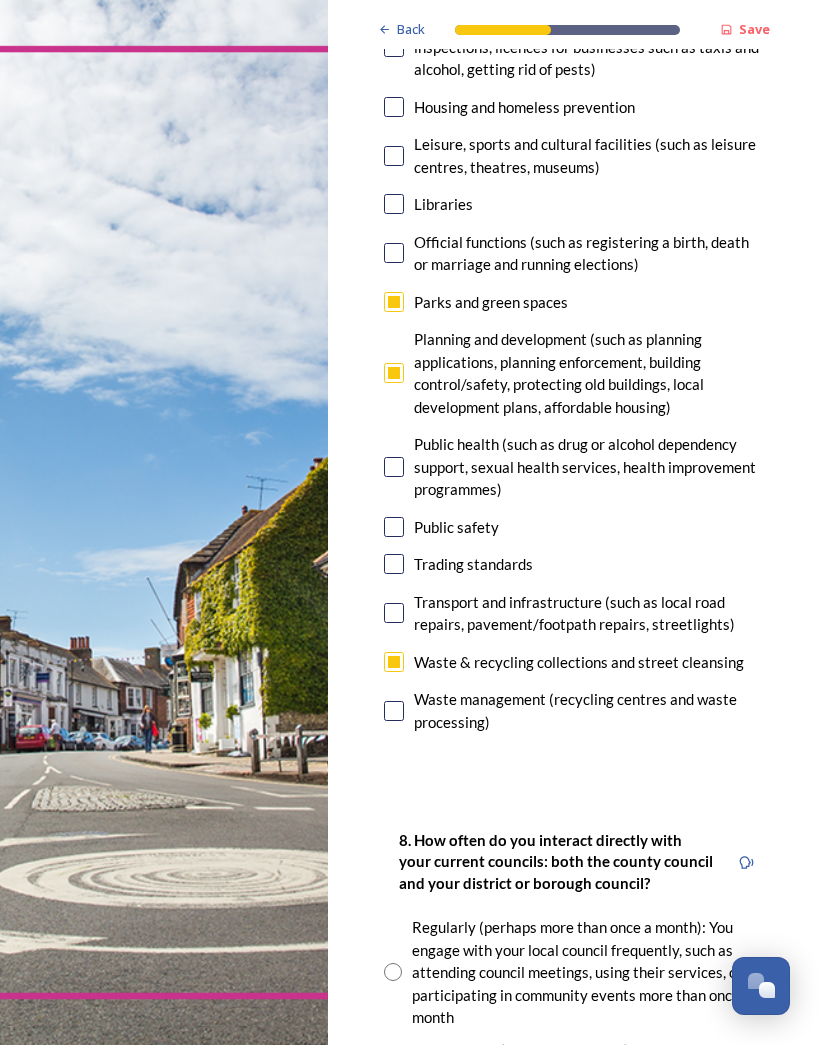 click at bounding box center [394, 613] 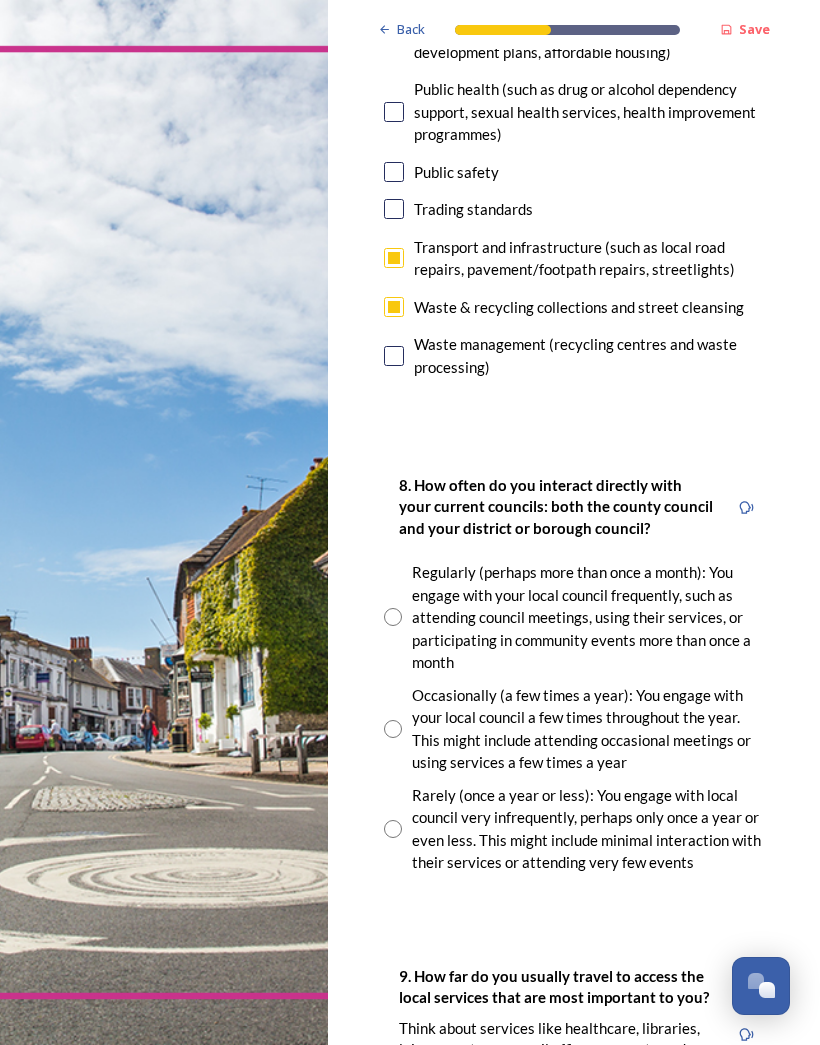 scroll, scrollTop: 1076, scrollLeft: 0, axis: vertical 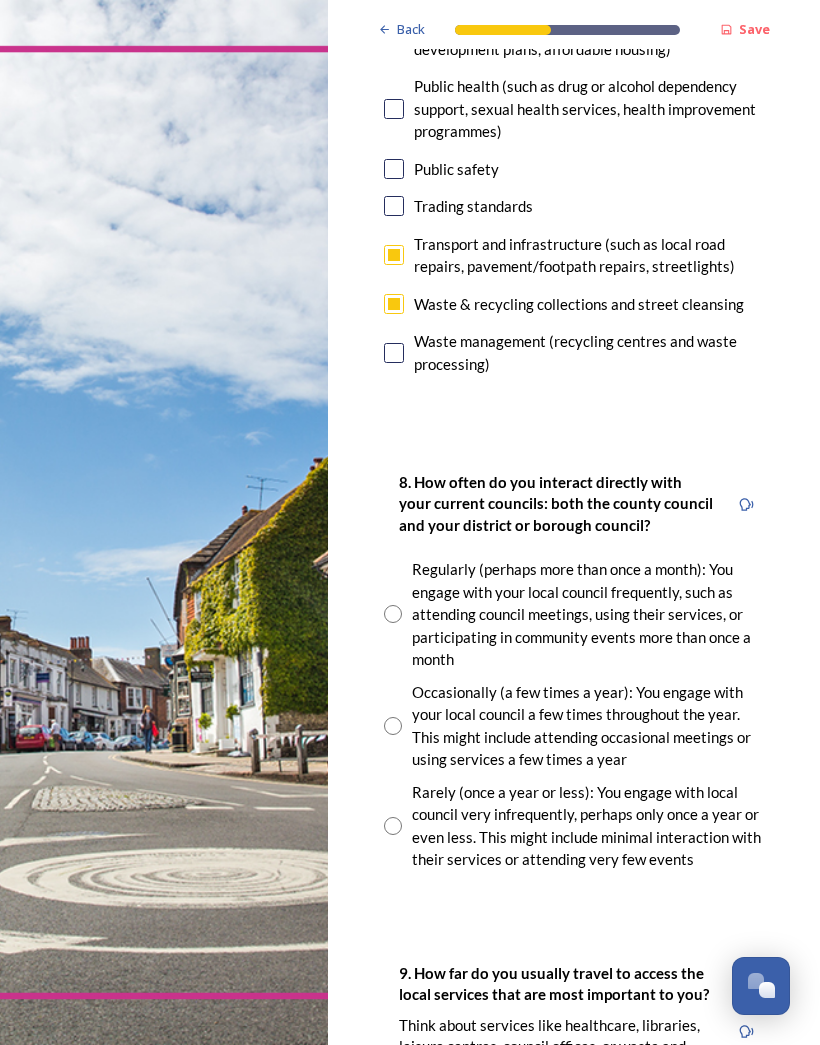 click at bounding box center [393, 826] 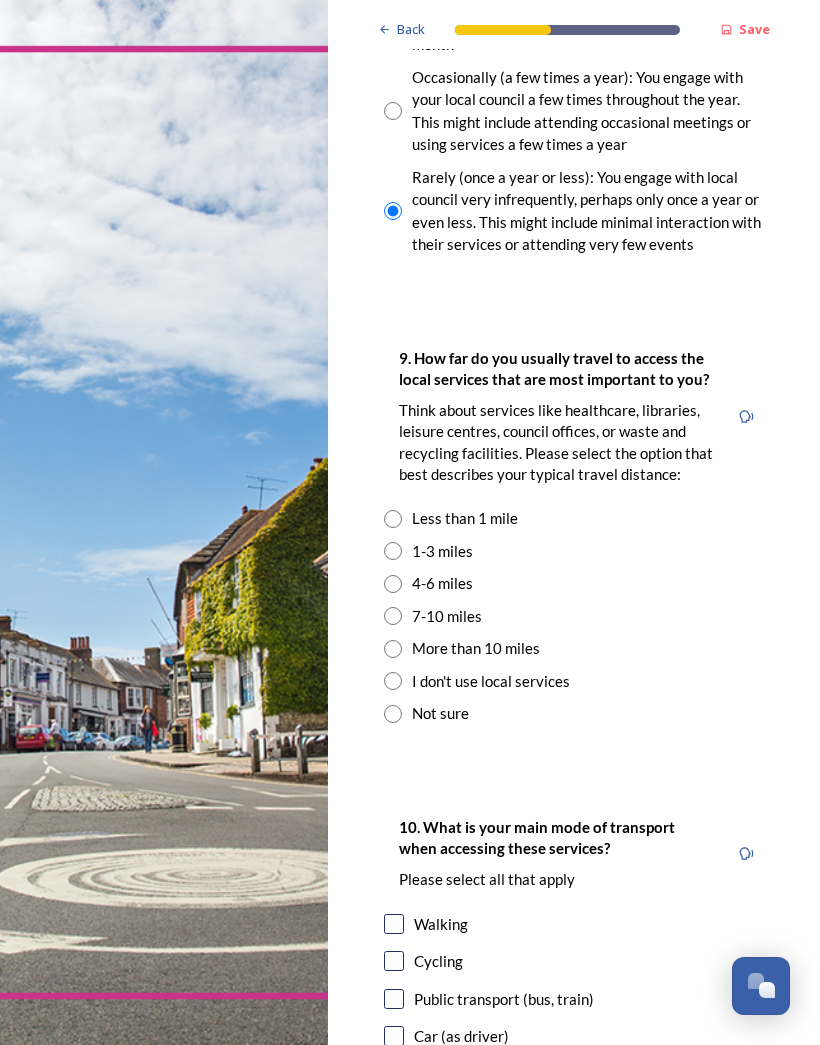scroll, scrollTop: 1691, scrollLeft: 0, axis: vertical 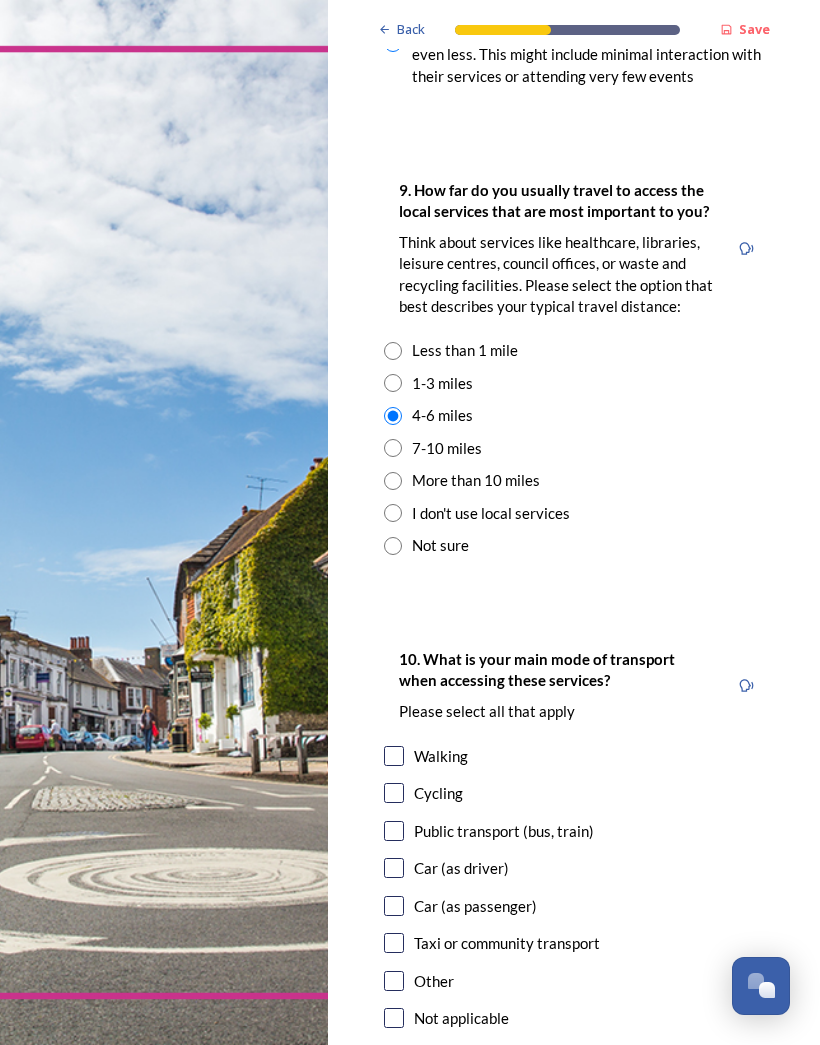 click at bounding box center (394, 756) 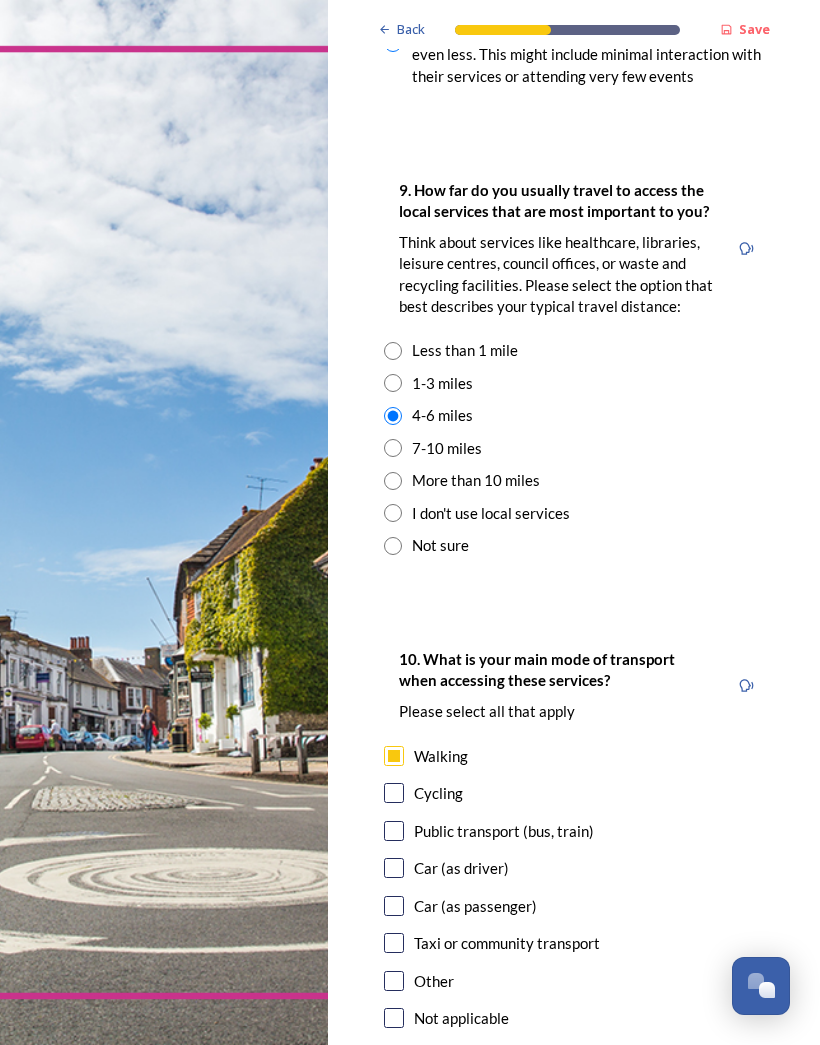 click at bounding box center (394, 831) 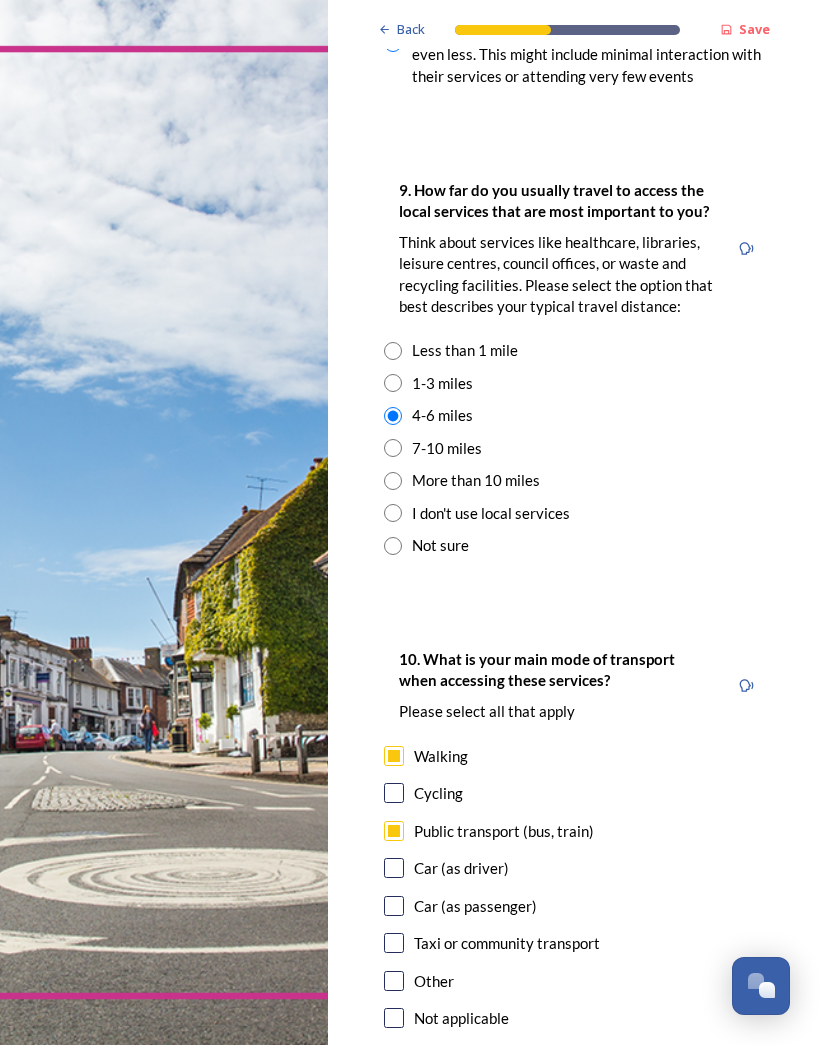 click at bounding box center (394, 868) 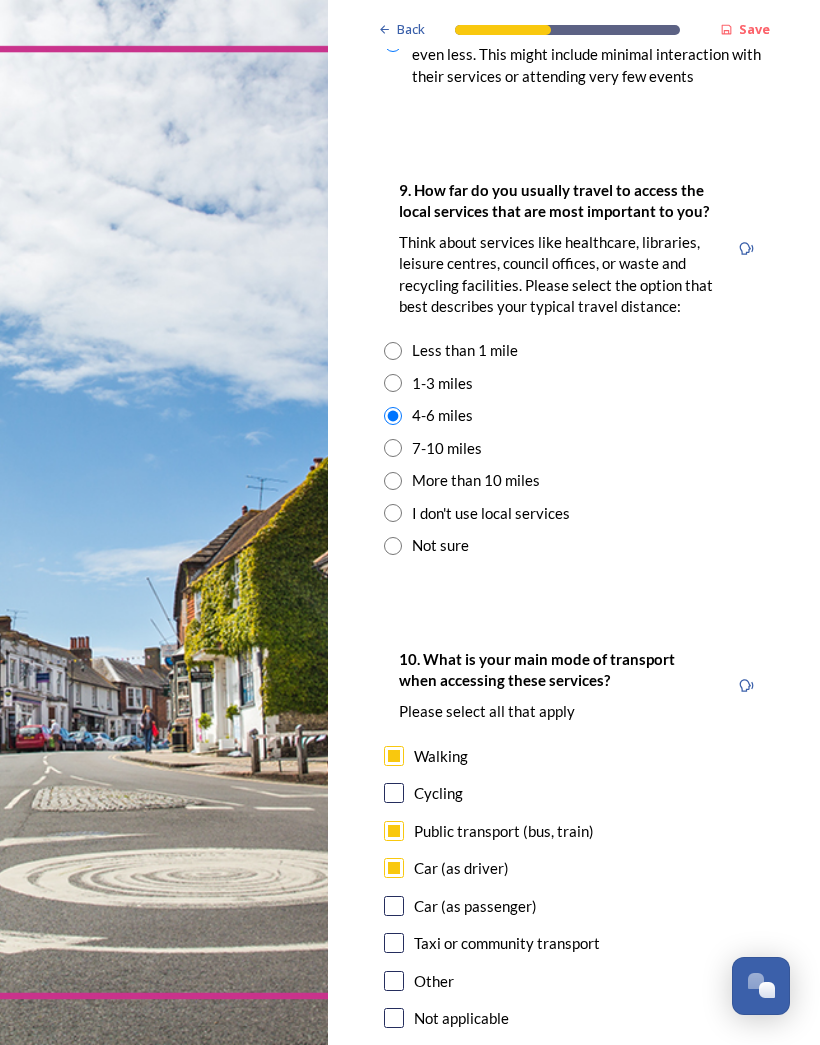 click at bounding box center (394, 906) 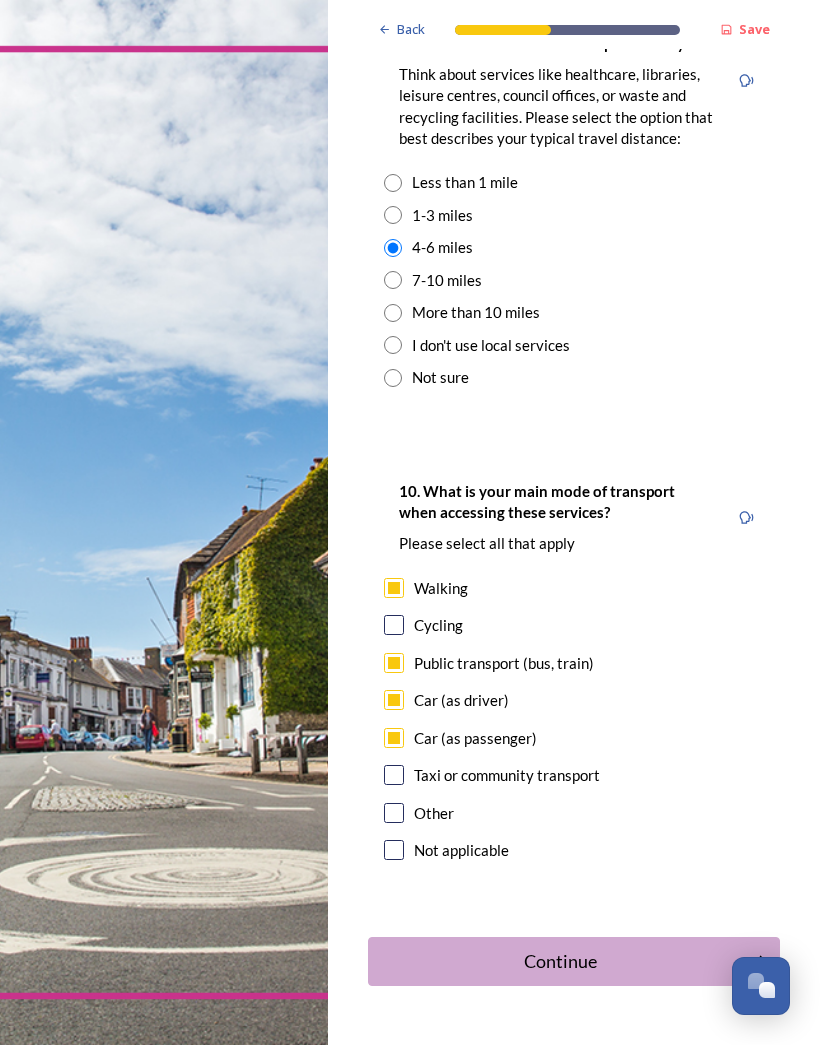 scroll, scrollTop: 2024, scrollLeft: 0, axis: vertical 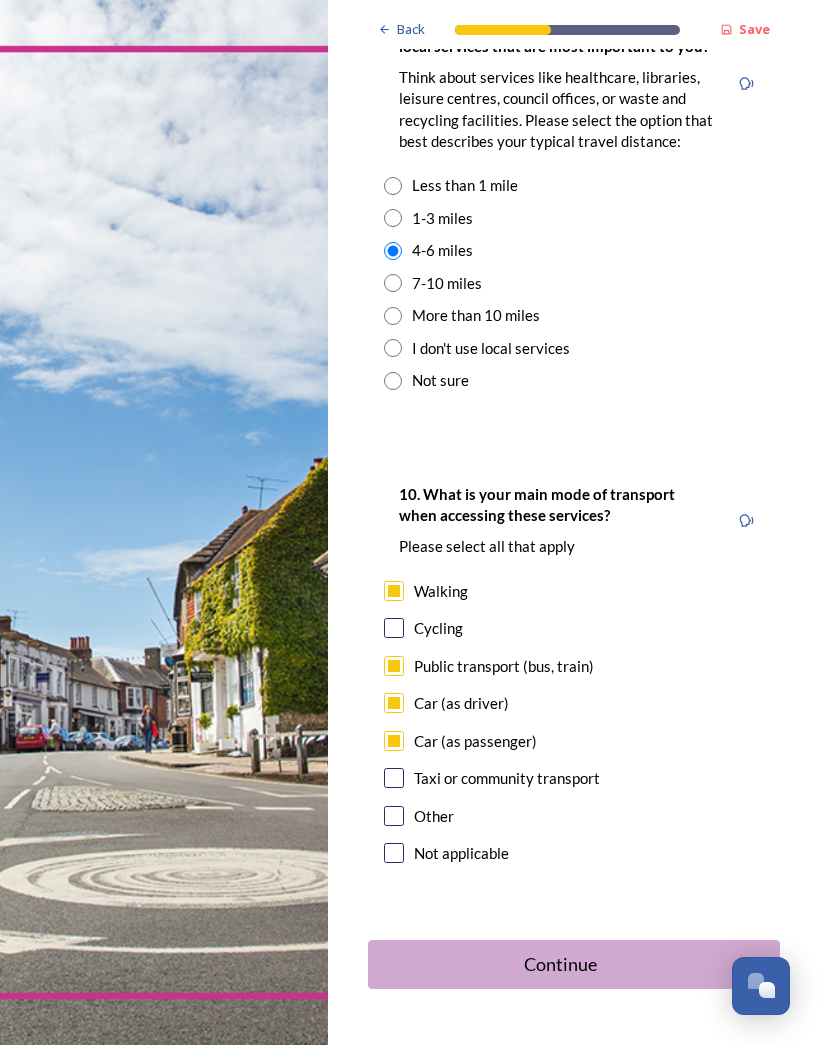 click on "Continue" at bounding box center [560, 964] 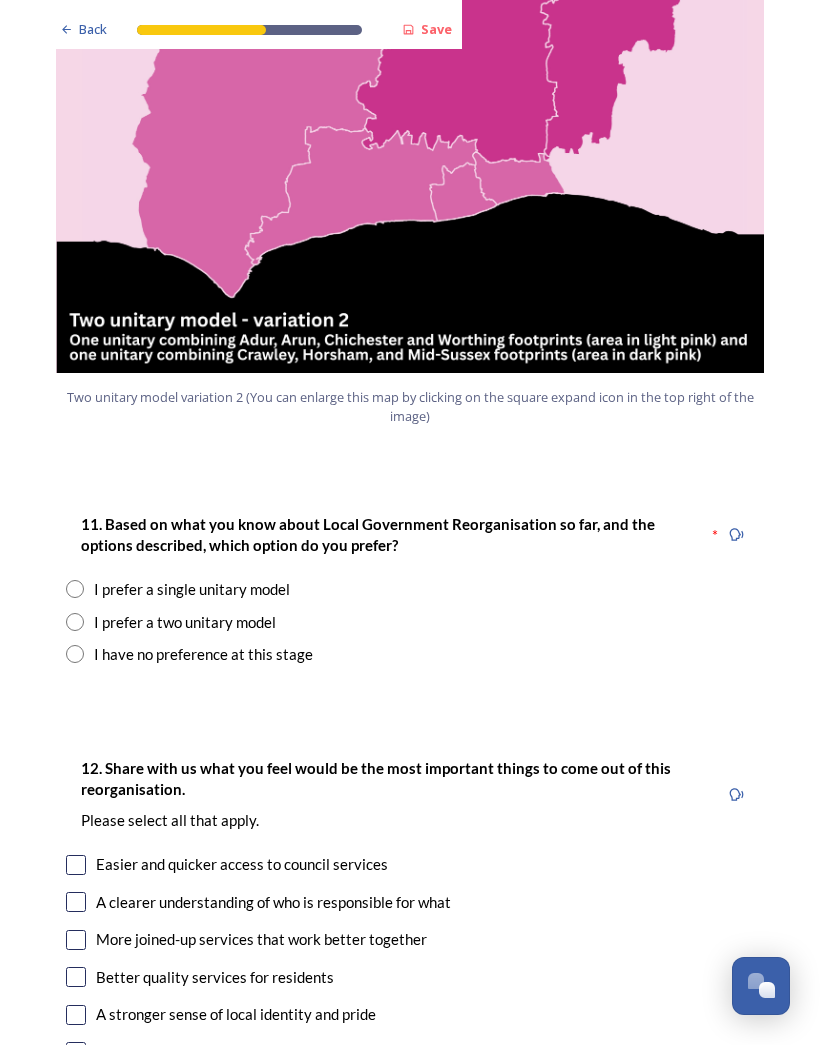 scroll, scrollTop: 2286, scrollLeft: 0, axis: vertical 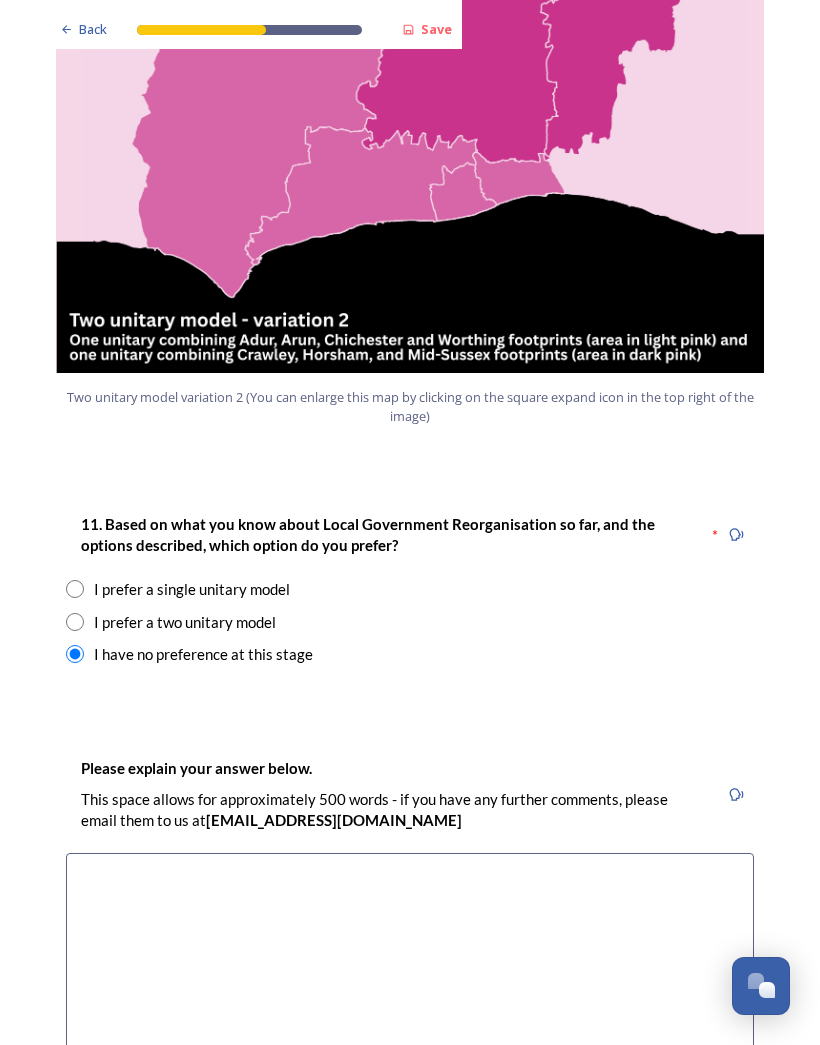 click on "I prefer a two unitary model" at bounding box center (410, 622) 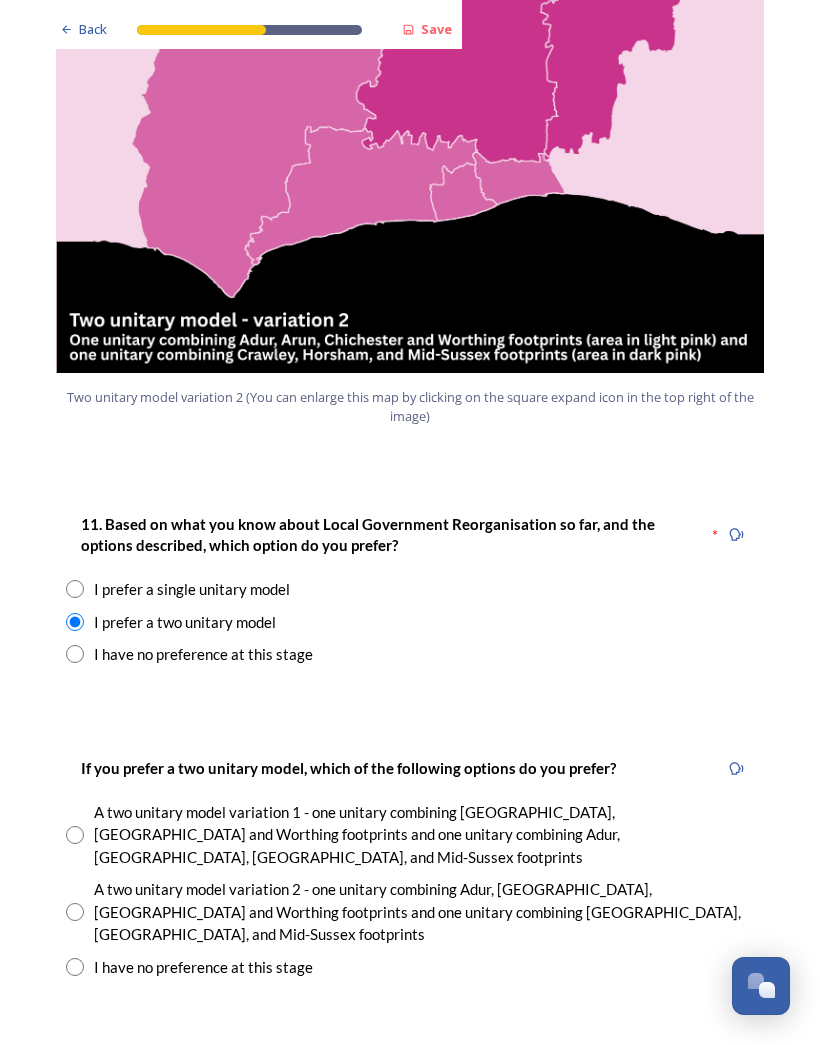 click at bounding box center [75, 912] 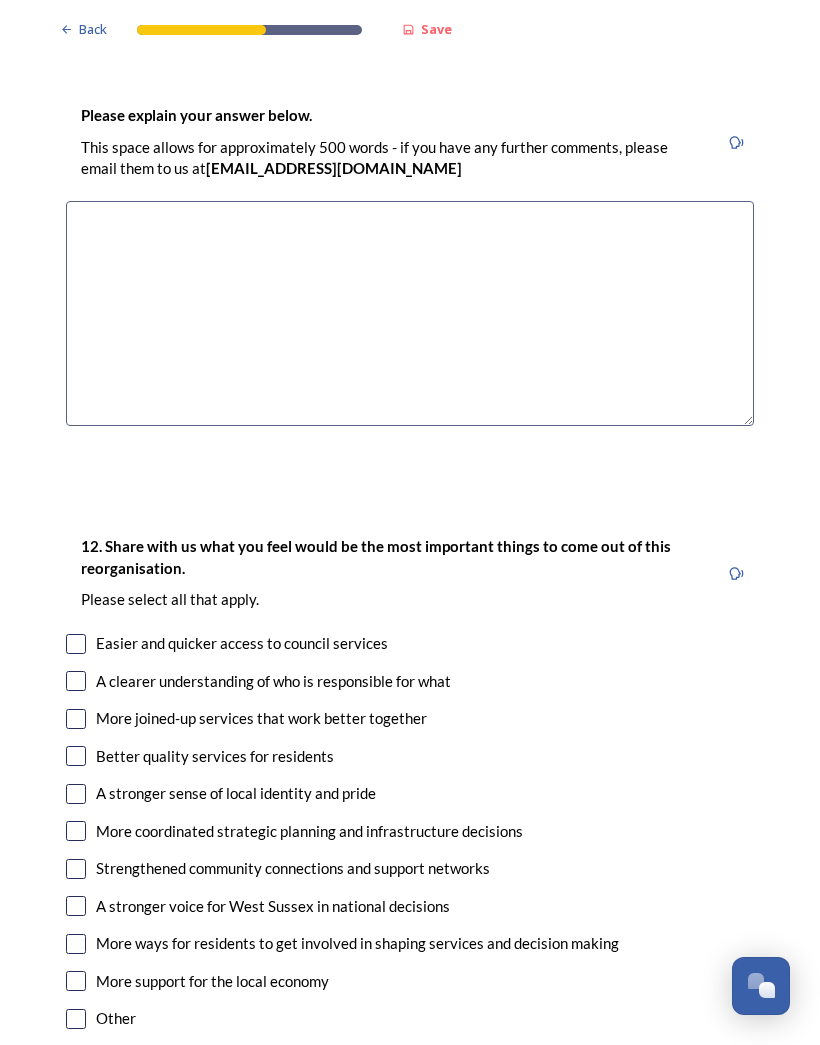 scroll, scrollTop: 3251, scrollLeft: 0, axis: vertical 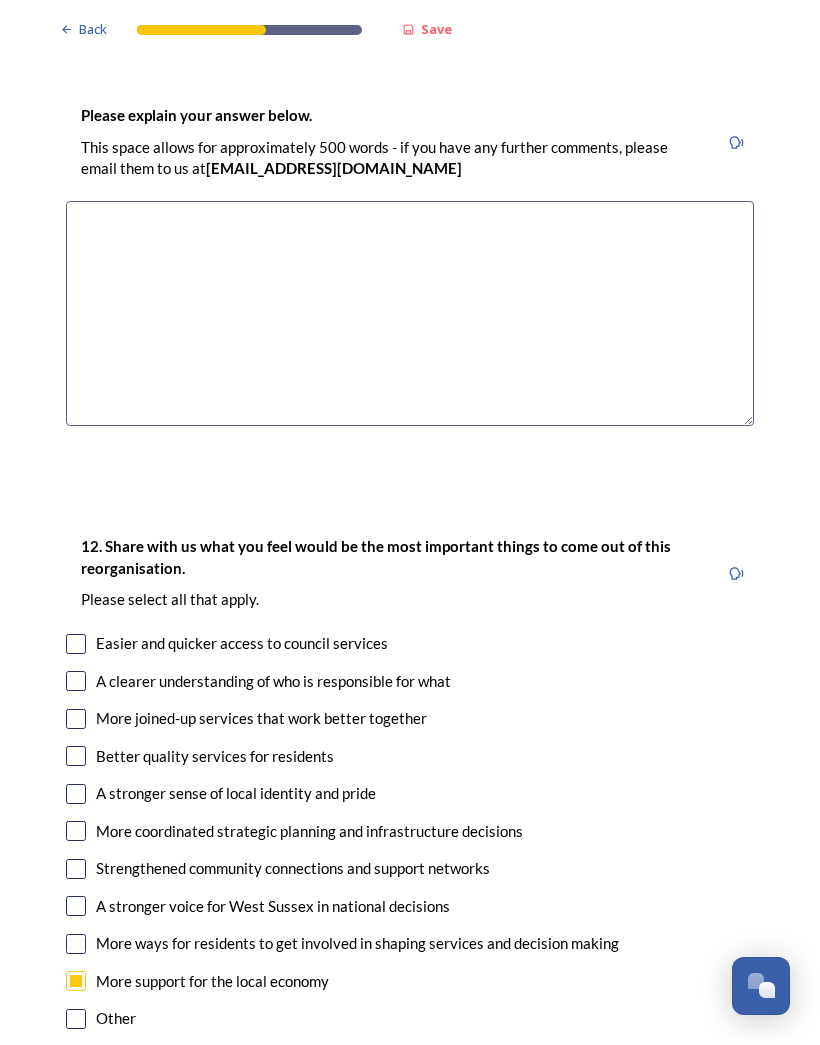 click at bounding box center [76, 906] 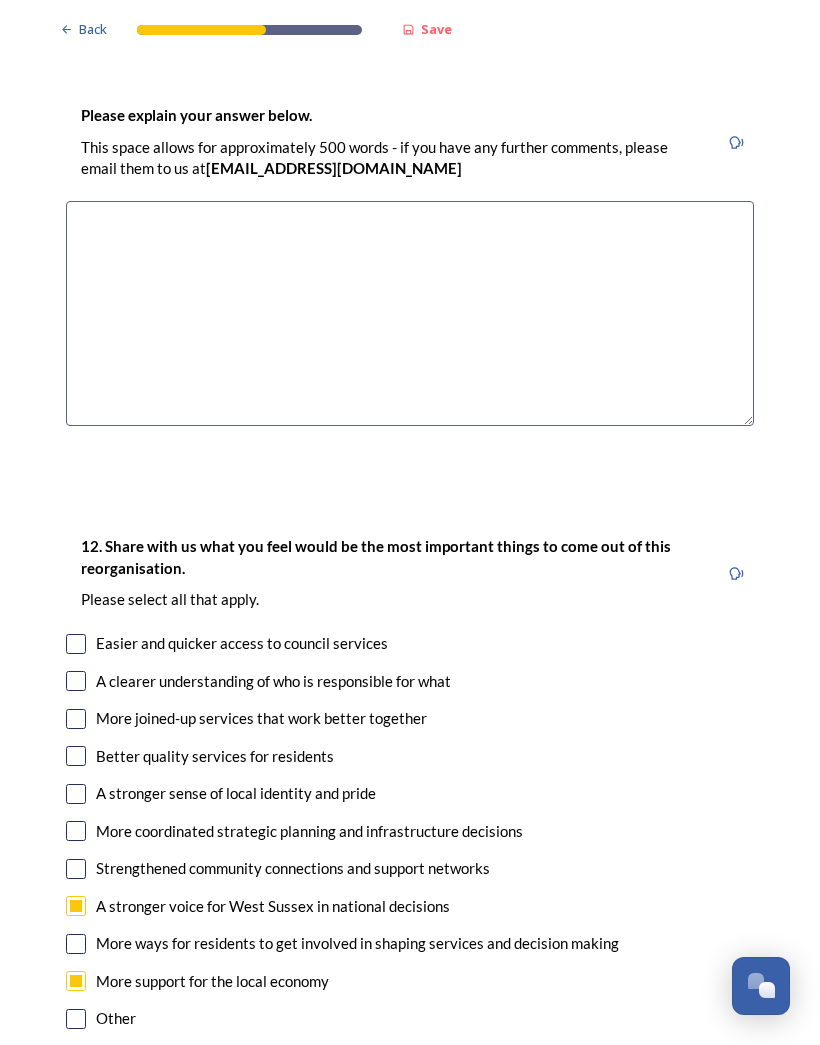 click at bounding box center [76, 756] 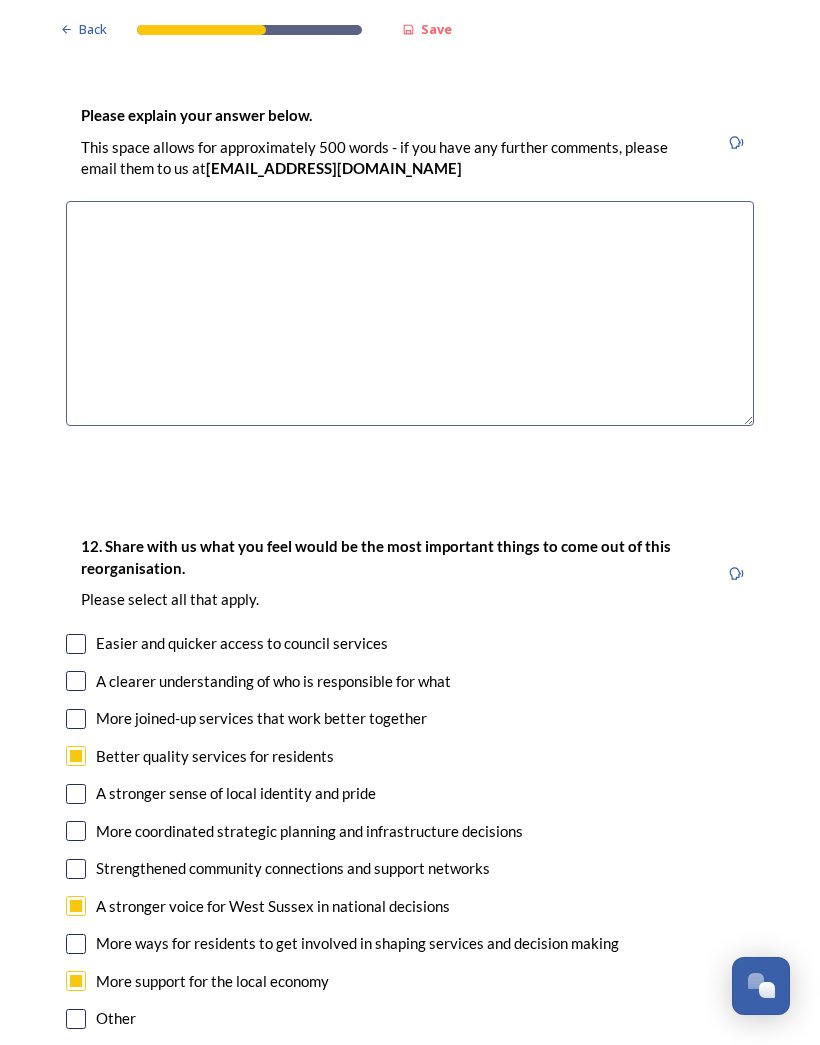 click at bounding box center (76, 681) 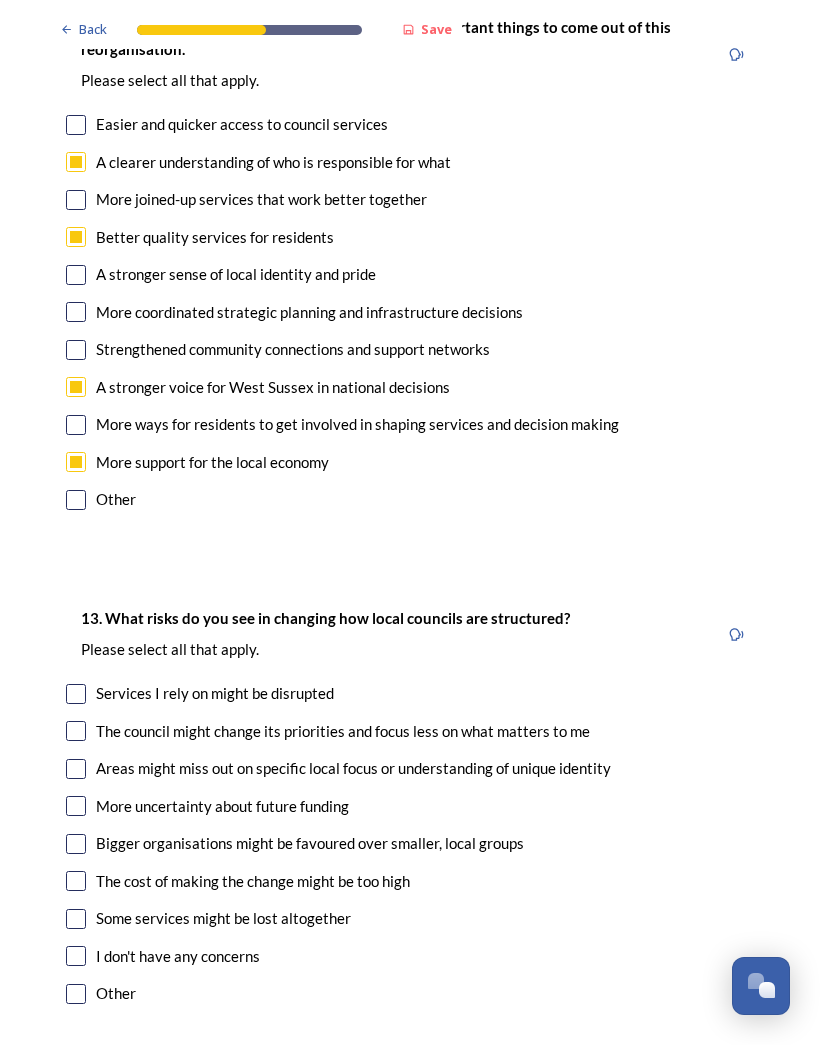 scroll, scrollTop: 3770, scrollLeft: 0, axis: vertical 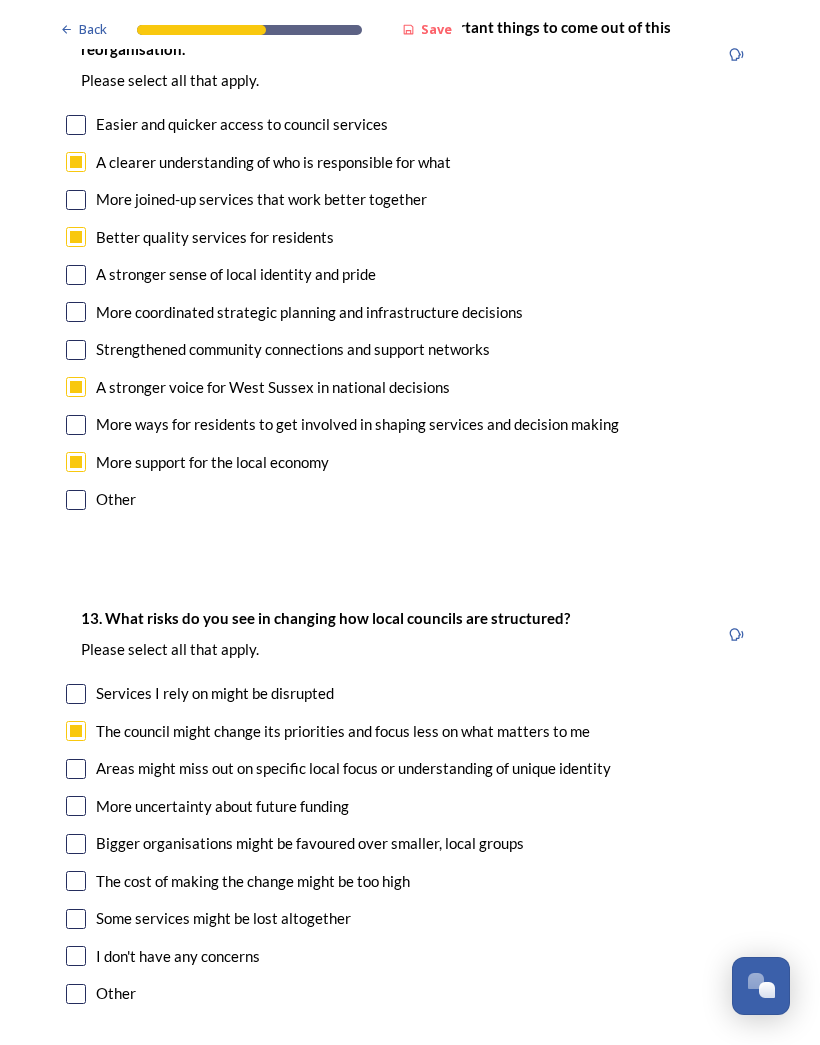click at bounding box center [76, 769] 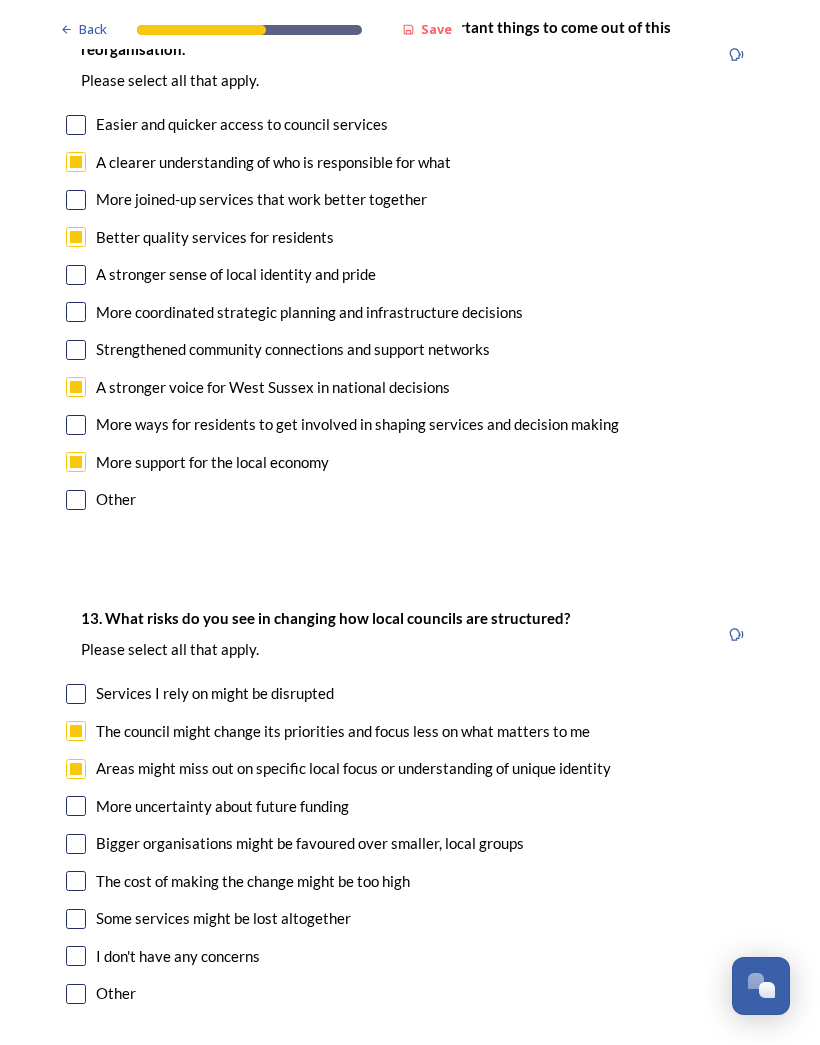 click at bounding box center [76, 844] 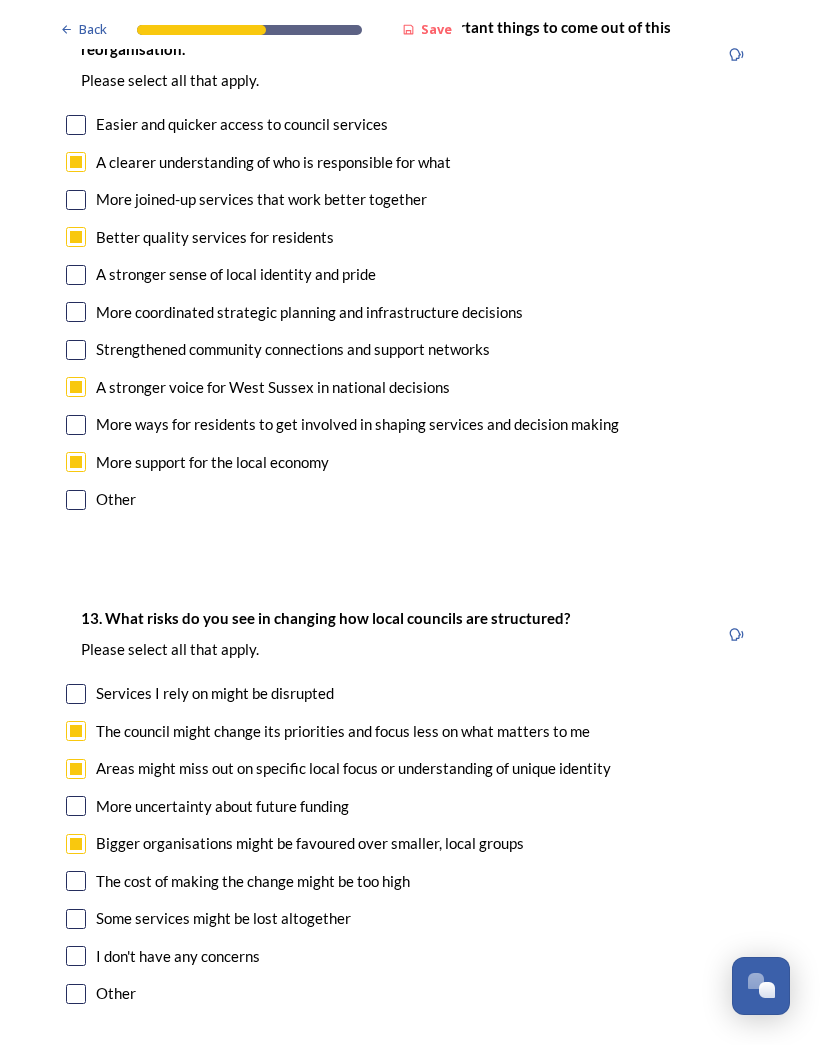 click at bounding box center (76, 919) 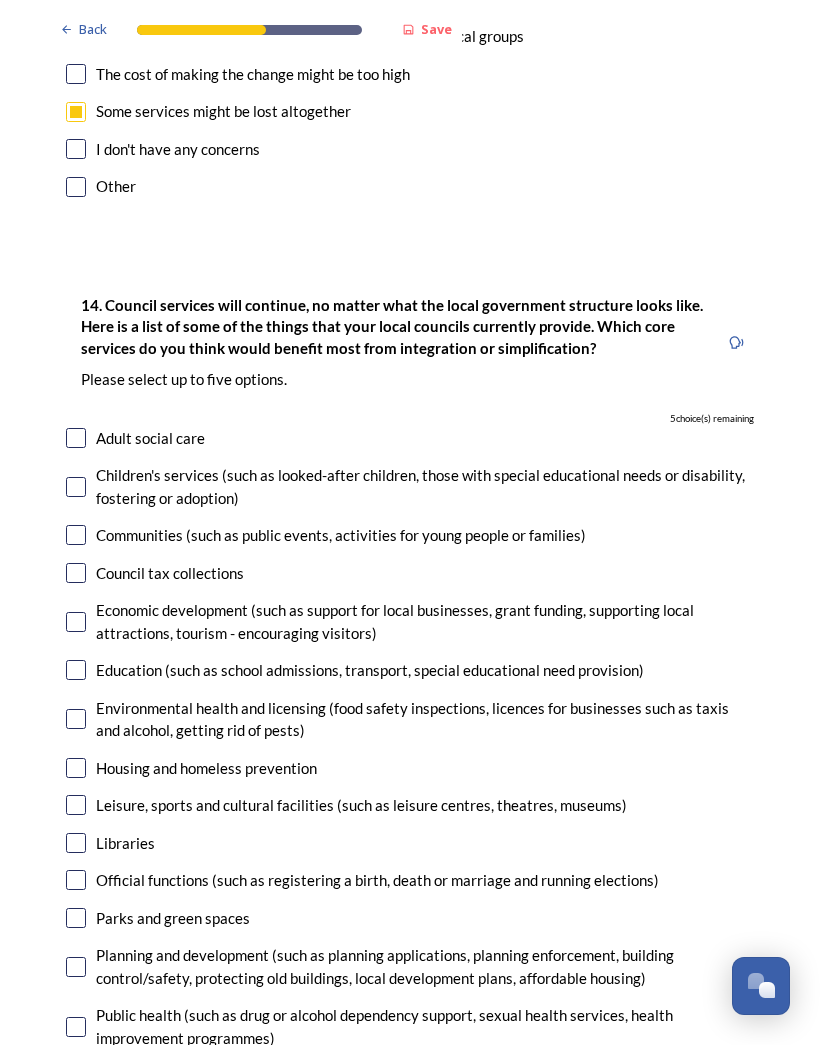 scroll, scrollTop: 4579, scrollLeft: 0, axis: vertical 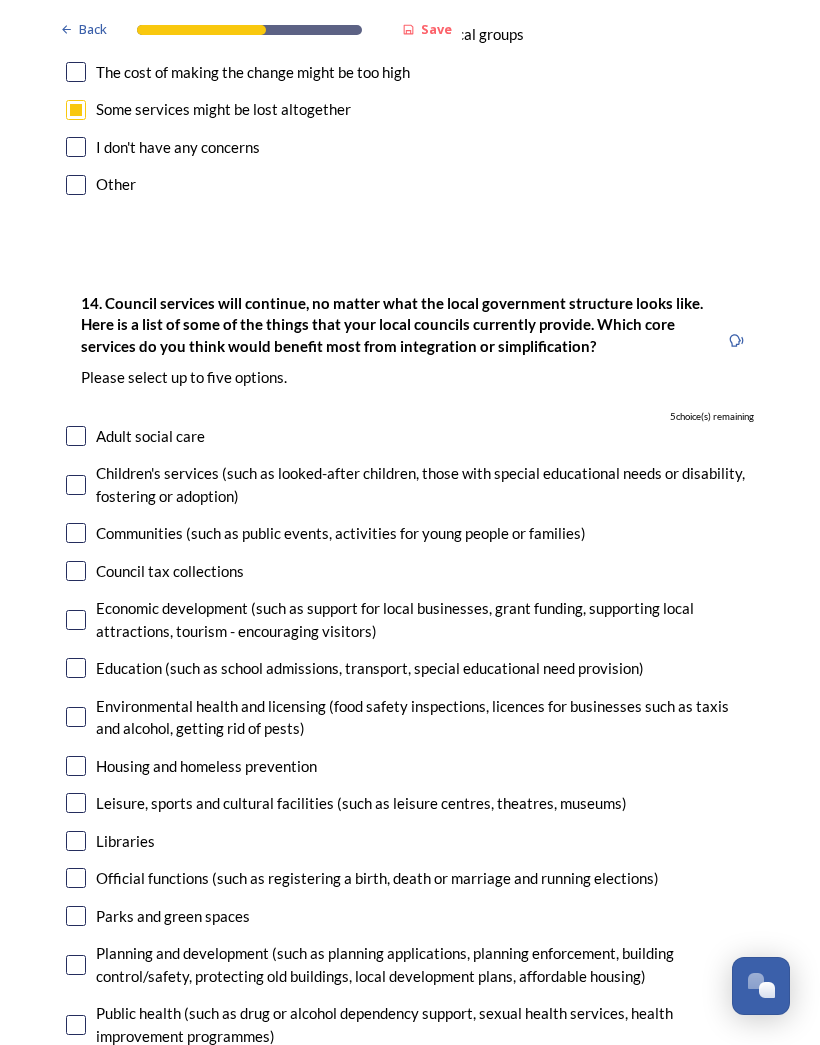 click at bounding box center [76, 571] 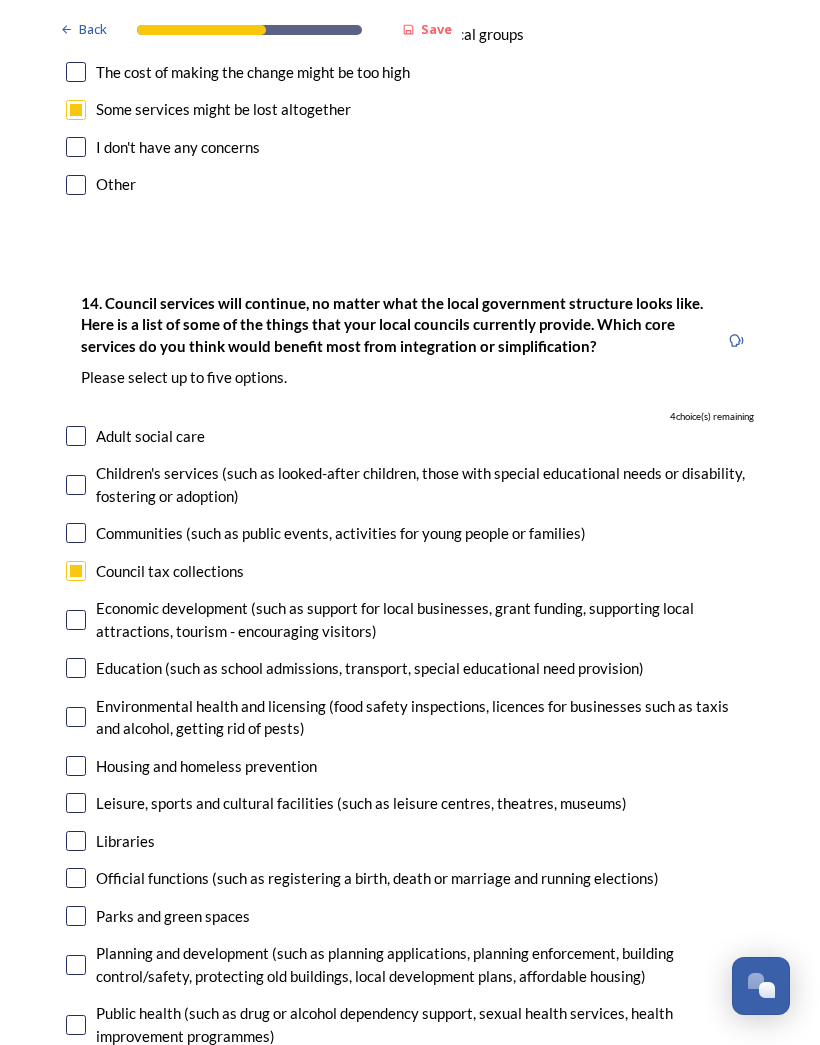click at bounding box center [76, 965] 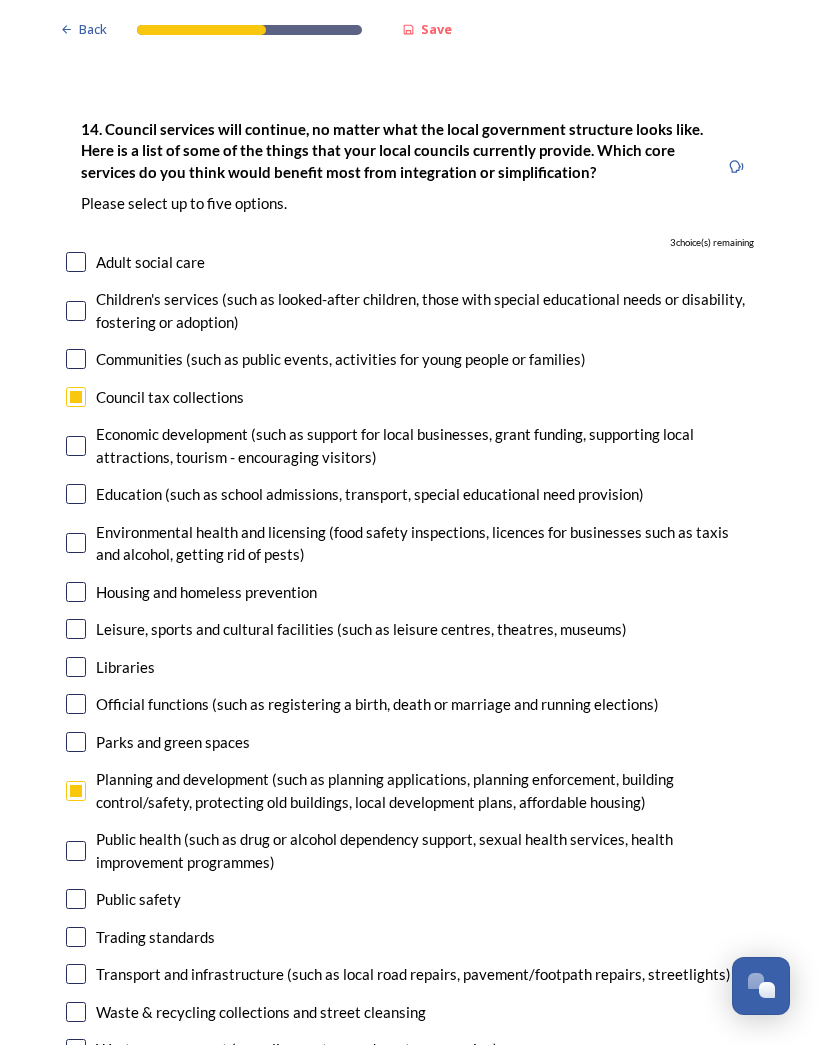 scroll, scrollTop: 4754, scrollLeft: 0, axis: vertical 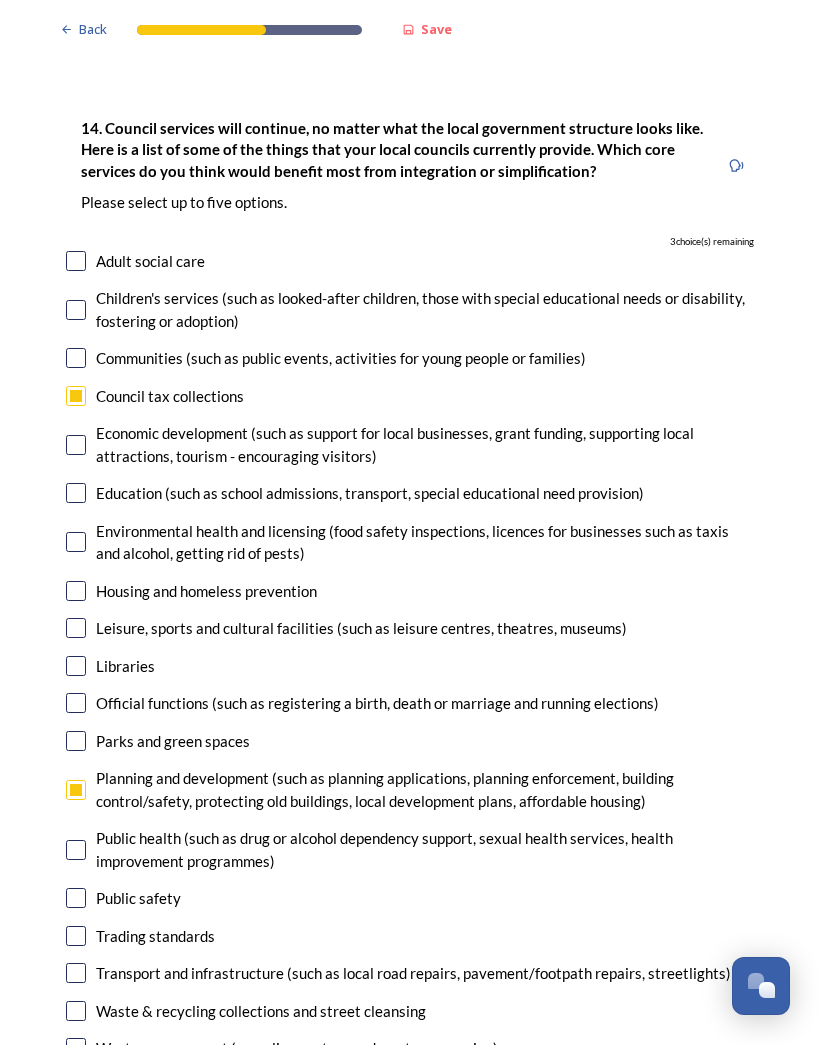 click at bounding box center [76, 936] 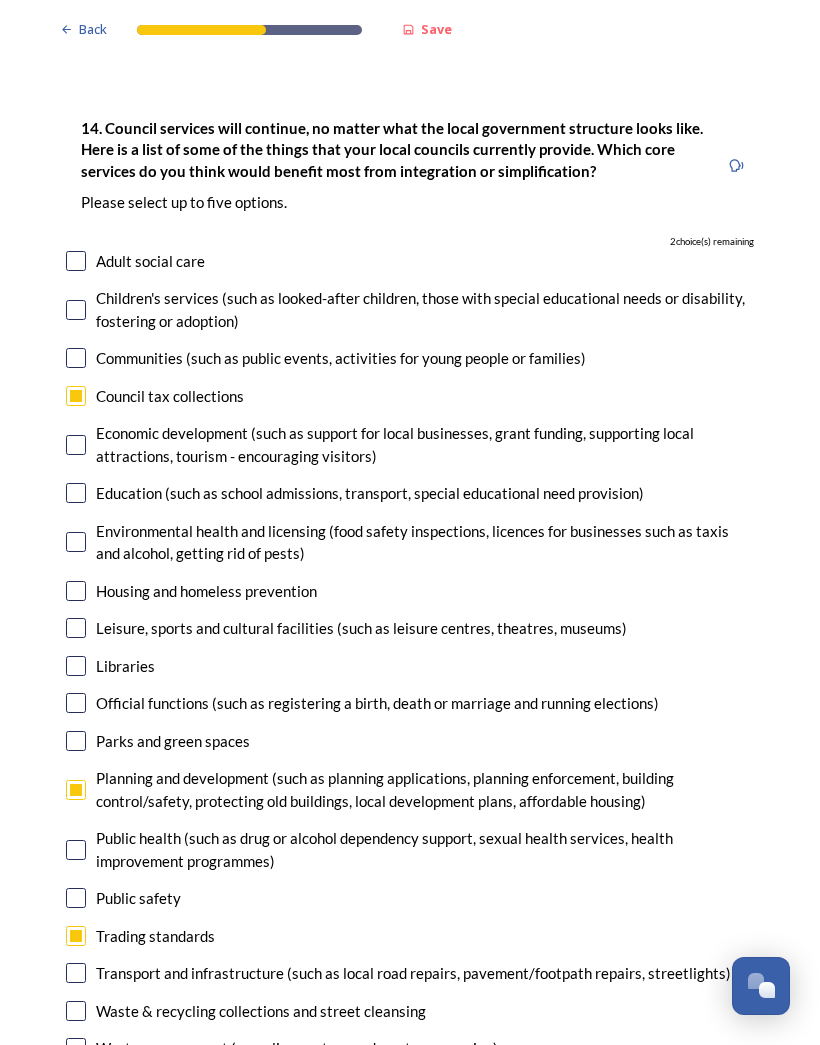 click at bounding box center (76, 936) 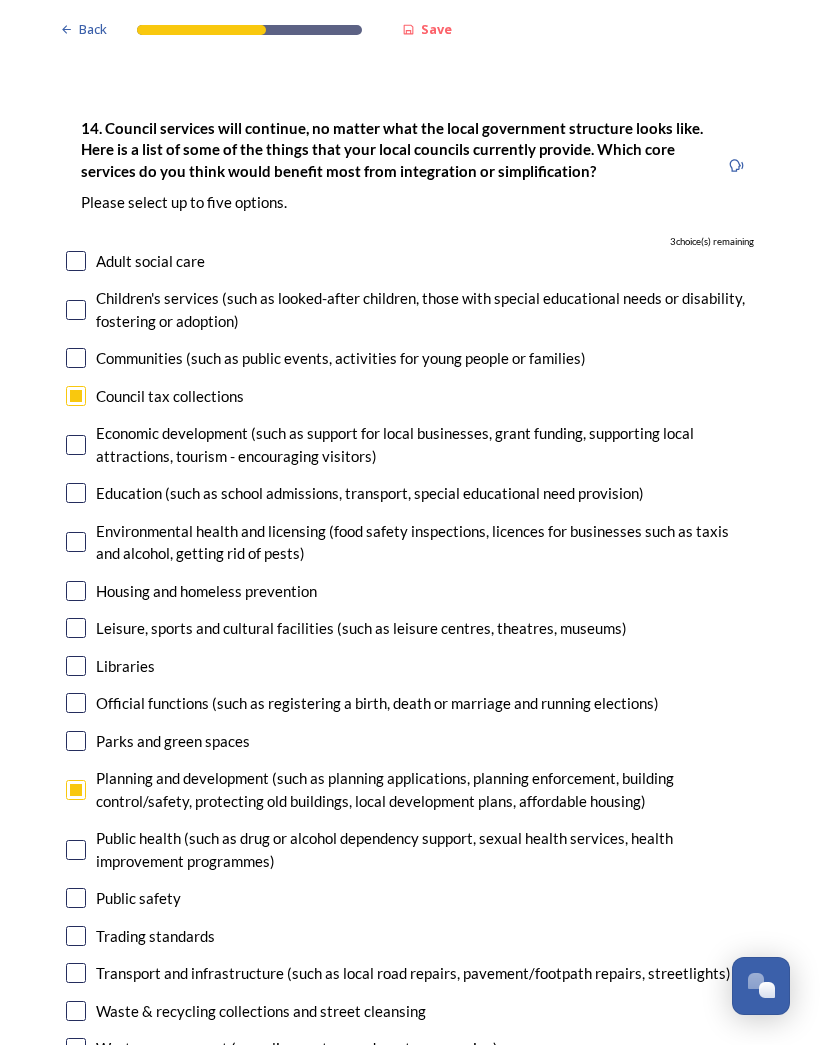 click at bounding box center [76, 1011] 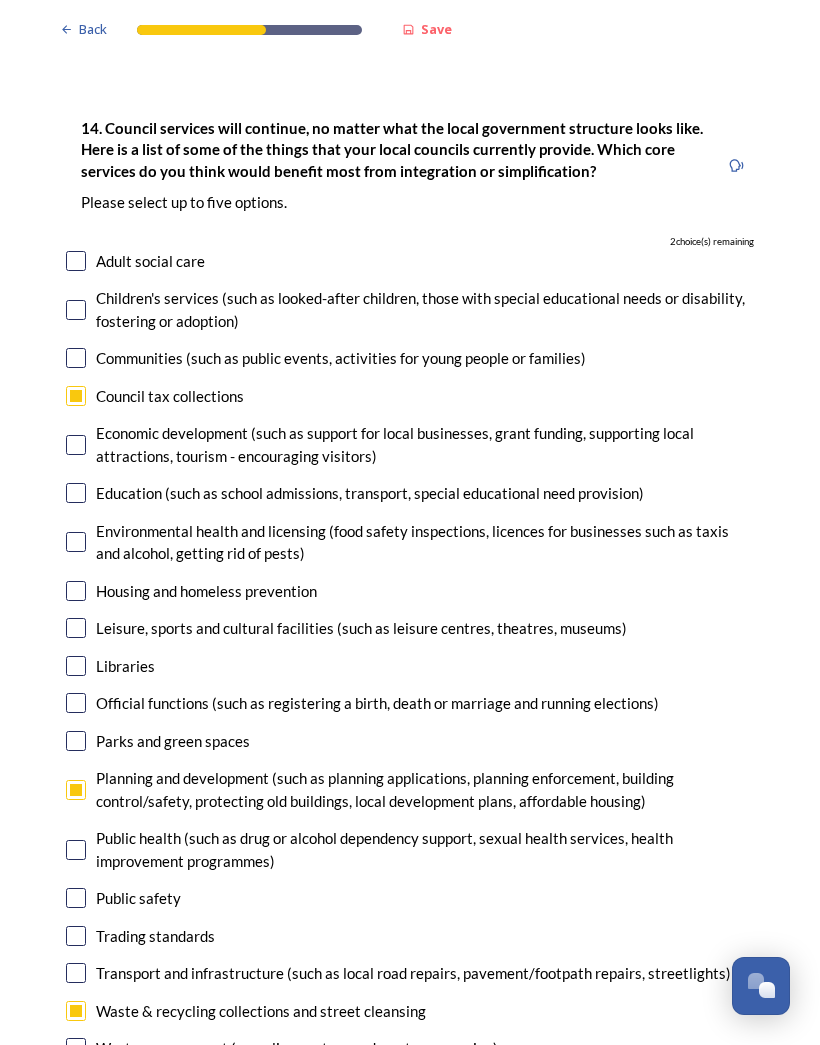 click on "Waste management (recycling centres and waste processing)" at bounding box center (410, 1048) 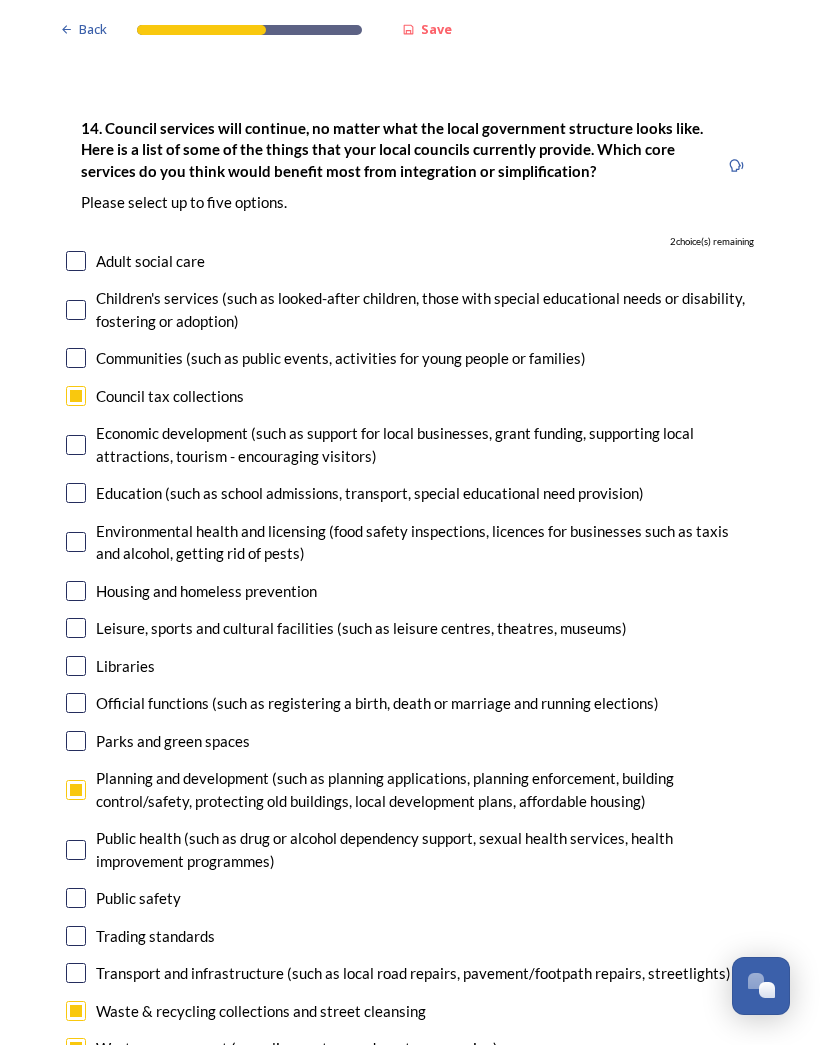 checkbox on "true" 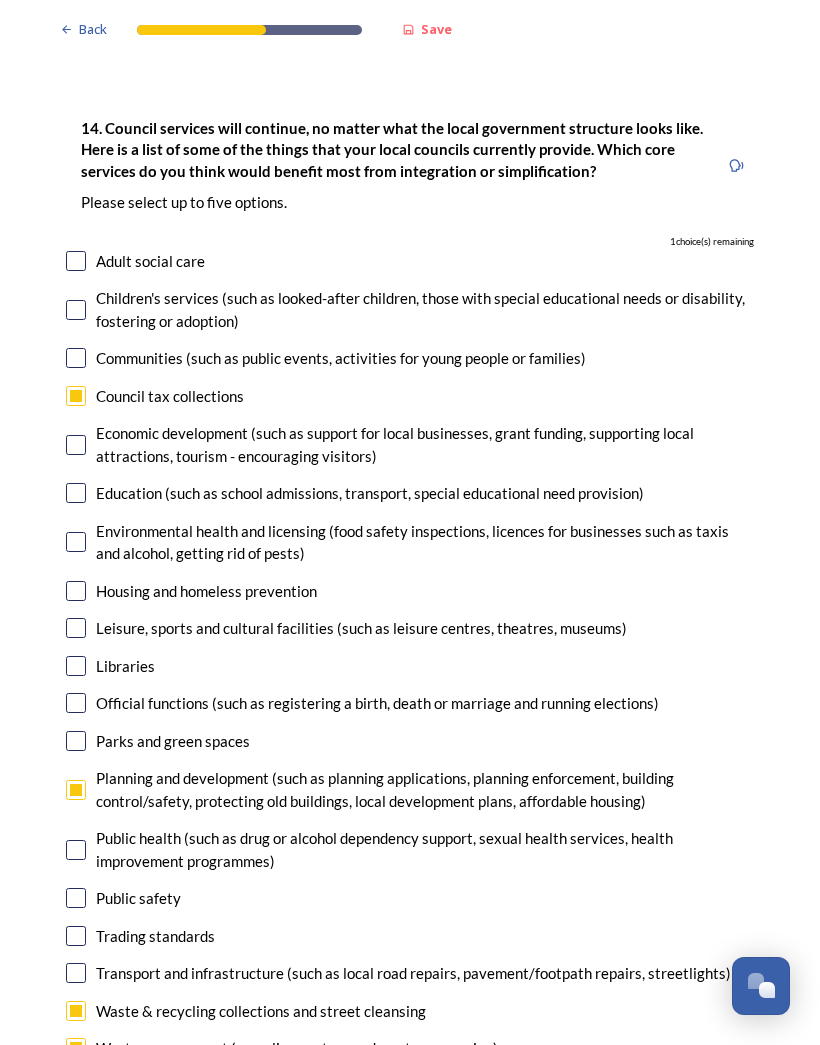 click at bounding box center [76, 973] 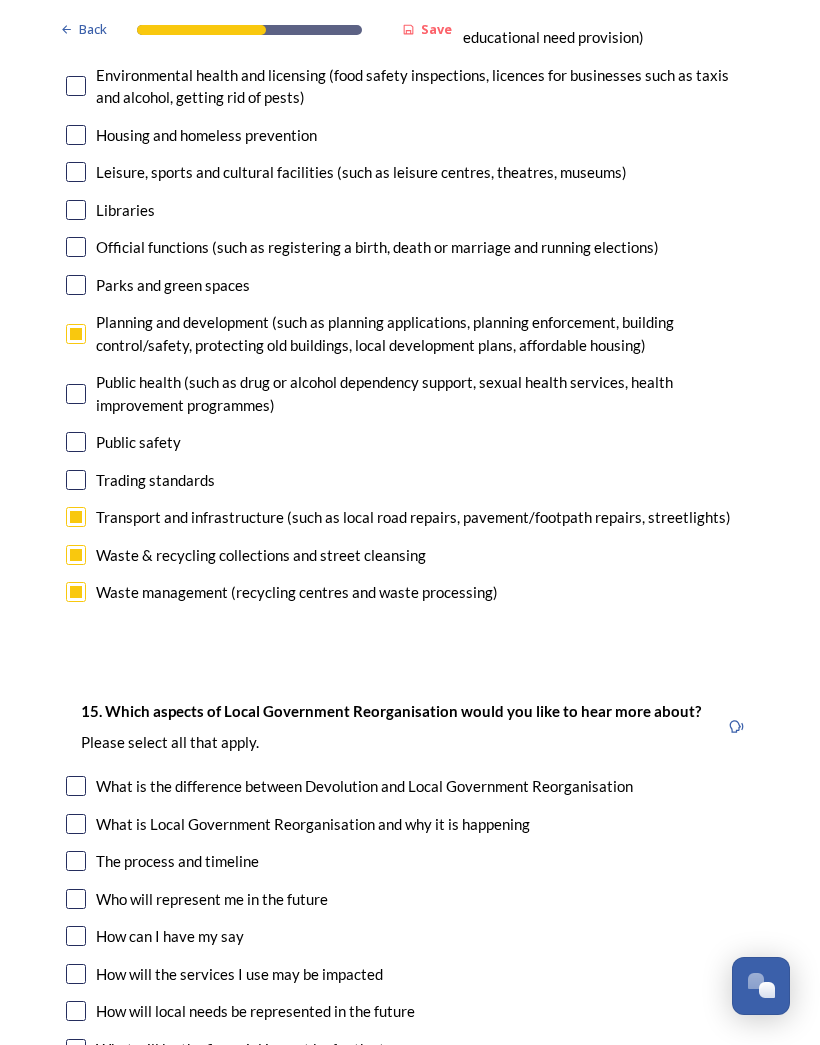 scroll, scrollTop: 5211, scrollLeft: 0, axis: vertical 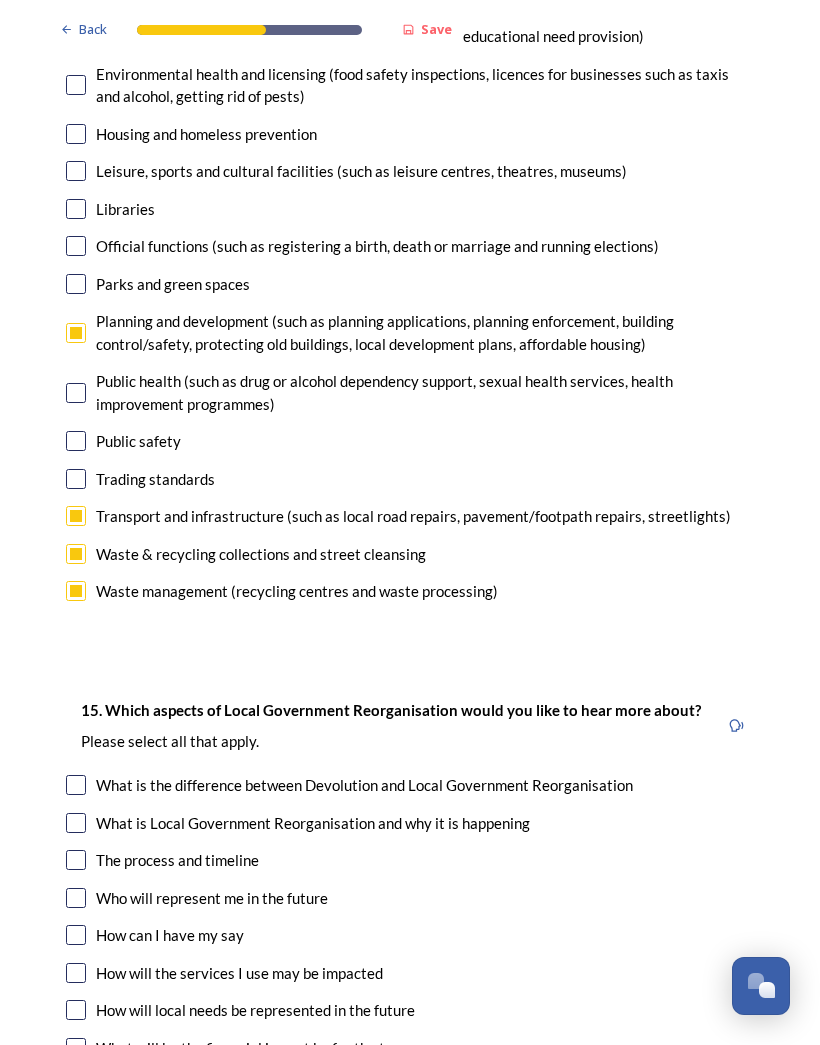 click at bounding box center [76, 823] 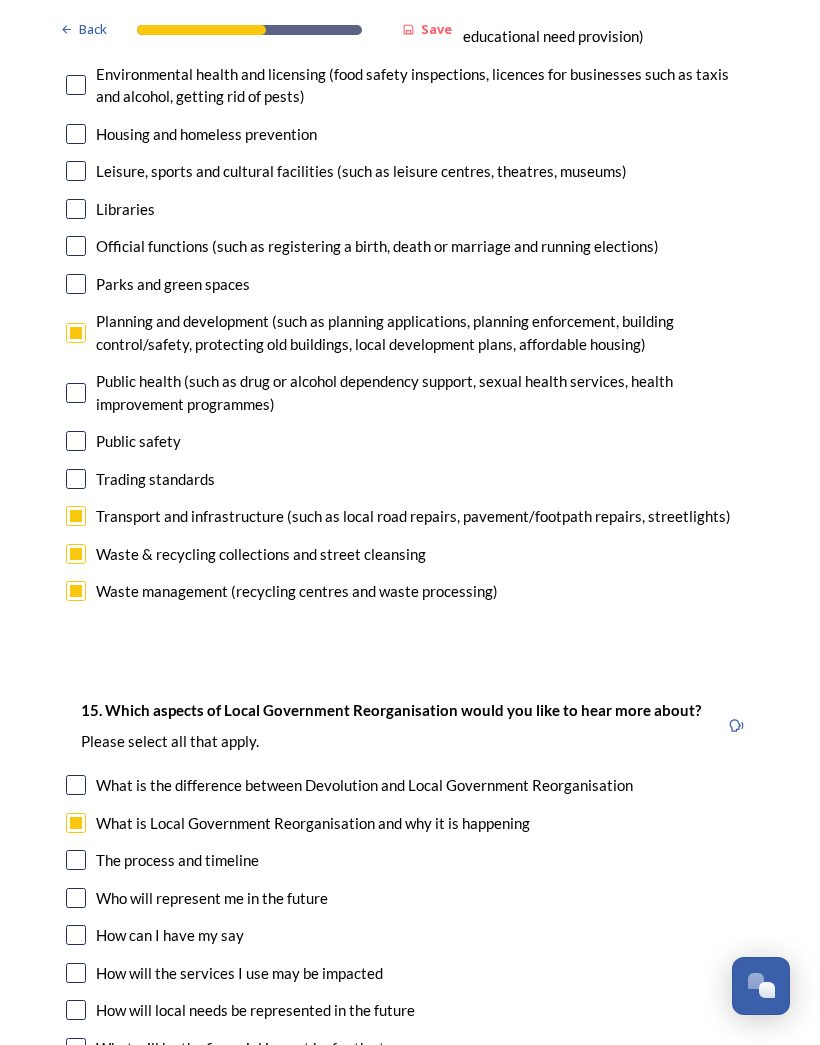 click at bounding box center (76, 973) 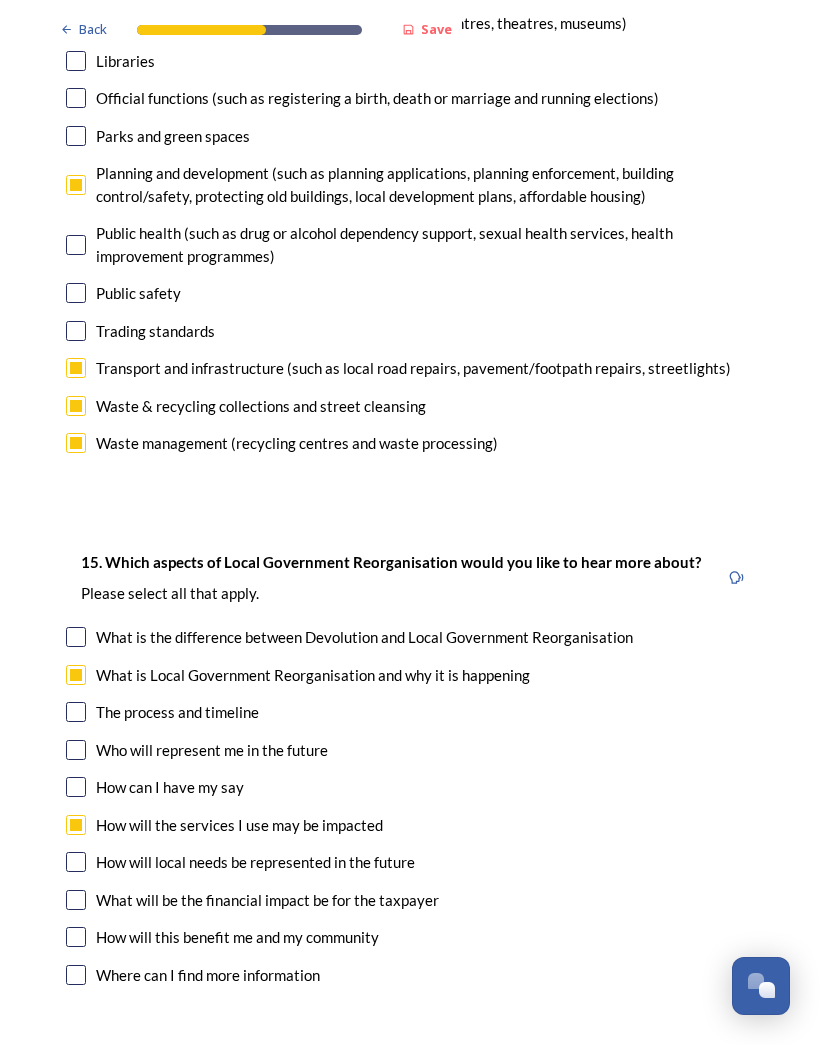 scroll, scrollTop: 5361, scrollLeft: 0, axis: vertical 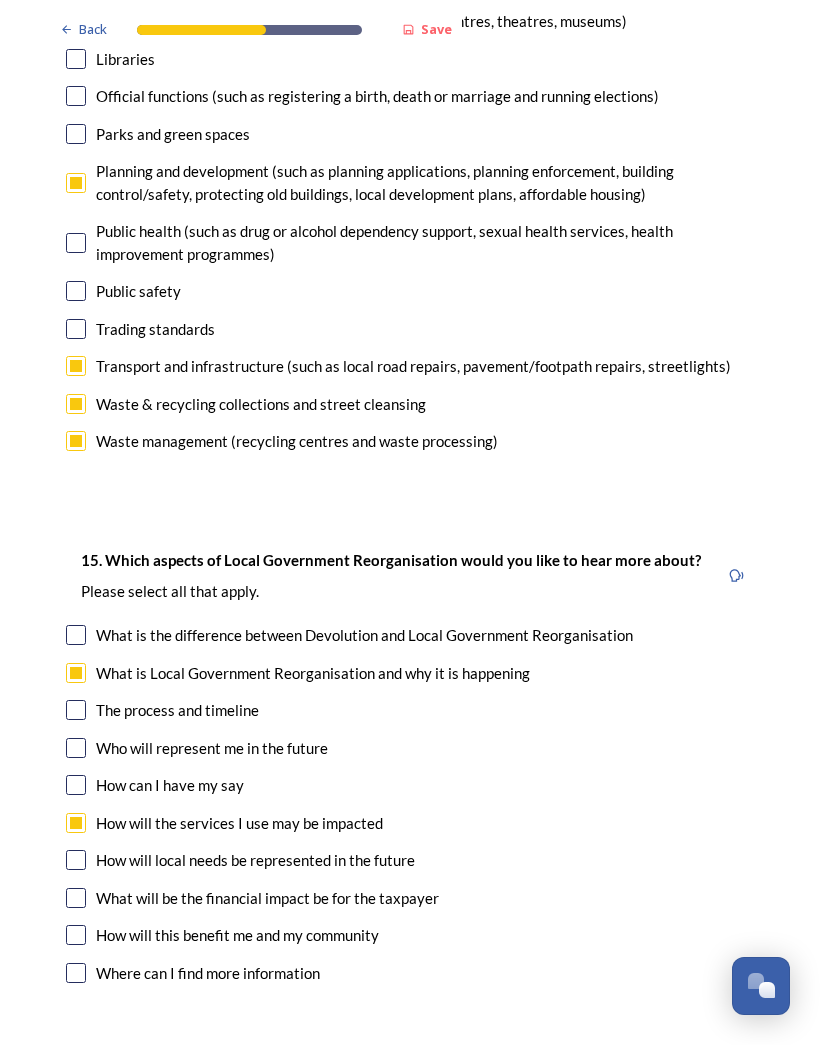 click at bounding box center [76, 898] 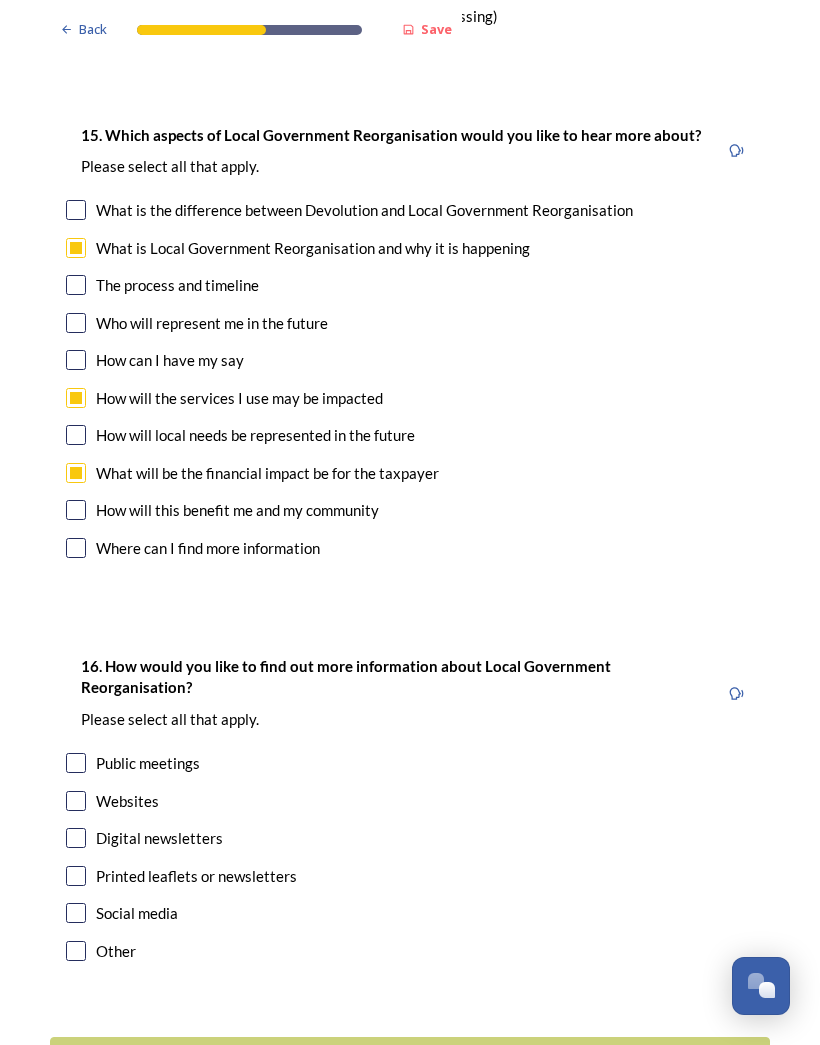 scroll, scrollTop: 5785, scrollLeft: 0, axis: vertical 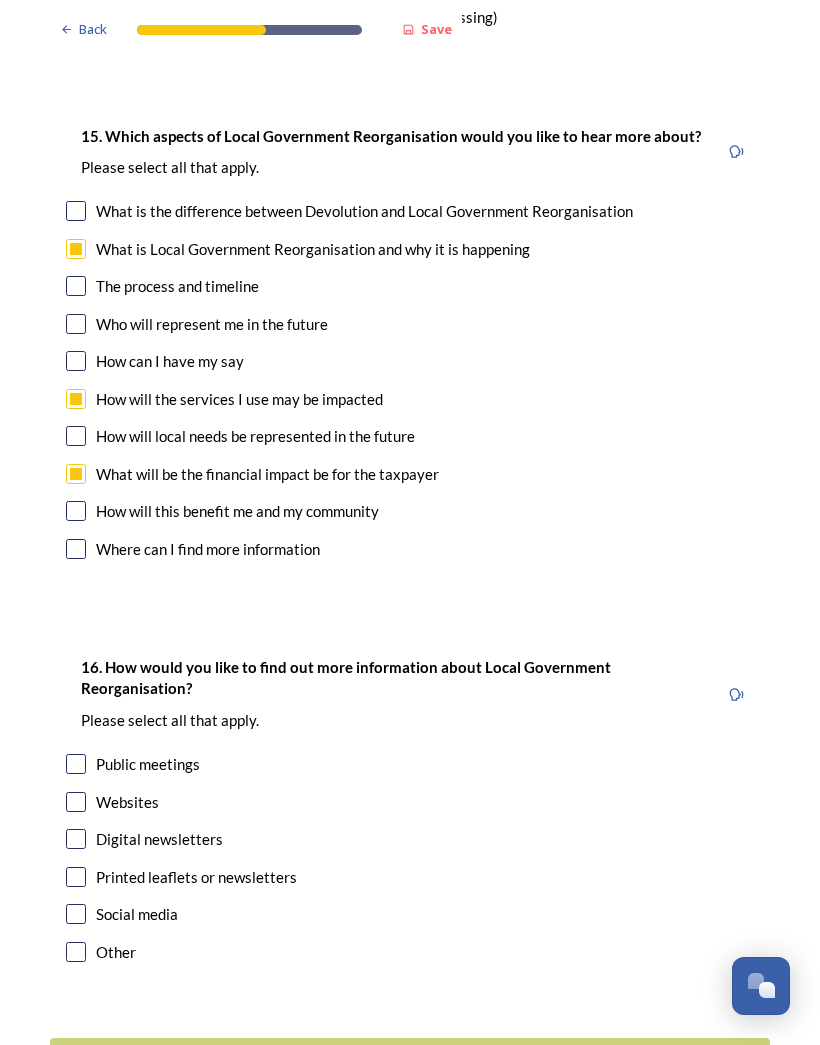 click on "Social media" at bounding box center (137, 914) 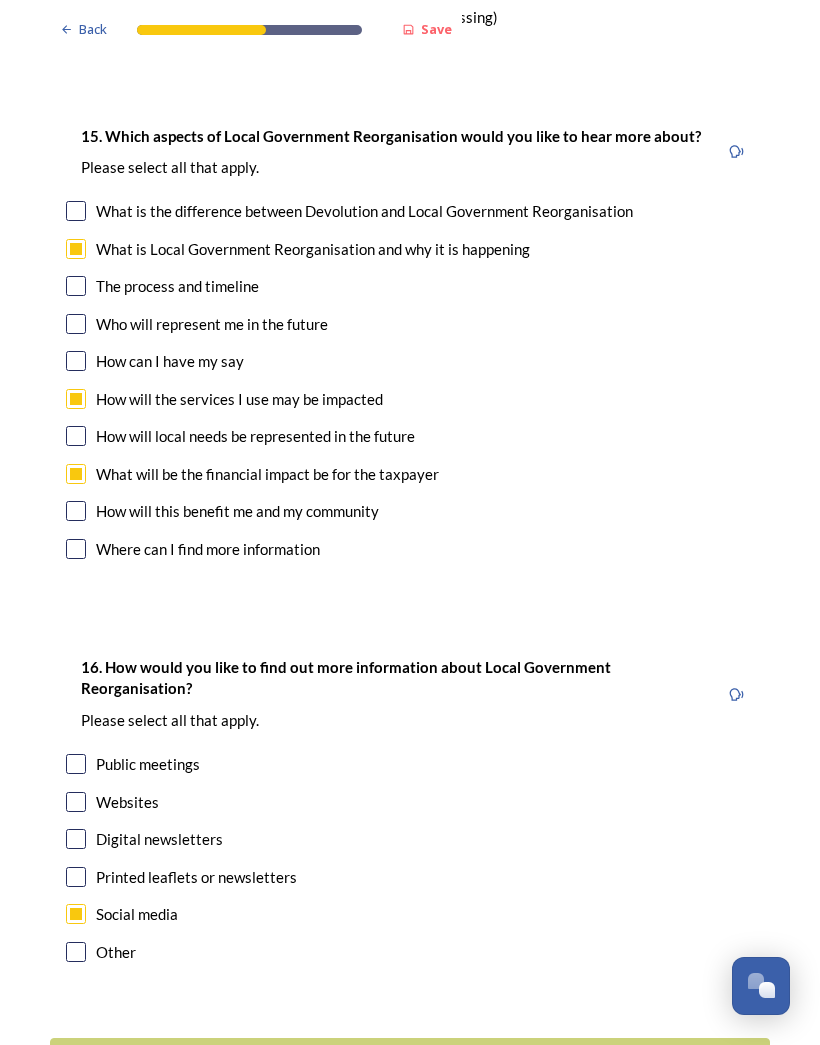 checkbox on "true" 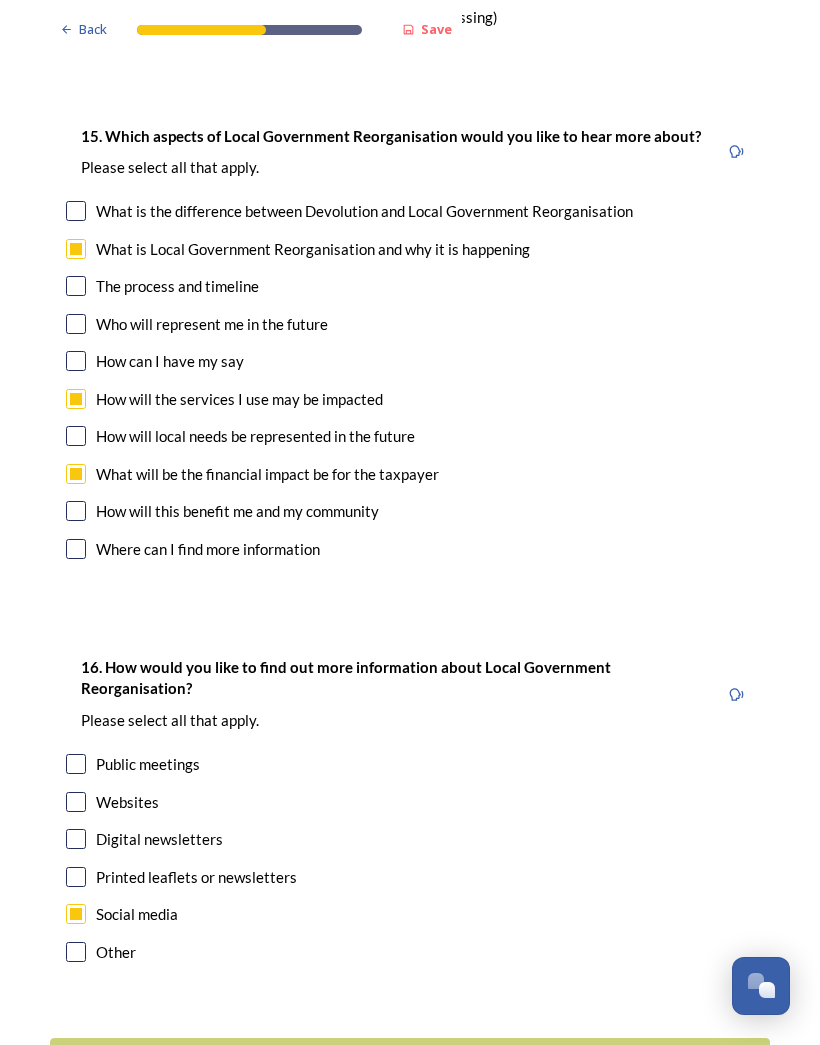 click on "Websites" at bounding box center [410, 802] 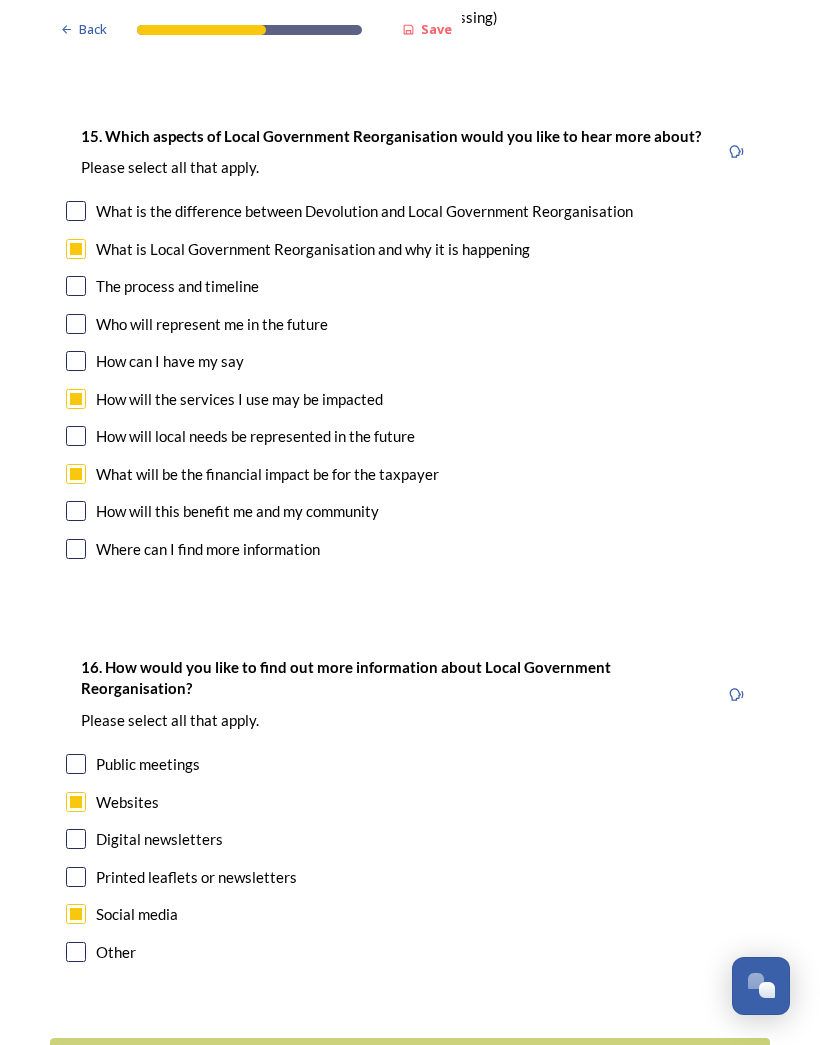 checkbox on "true" 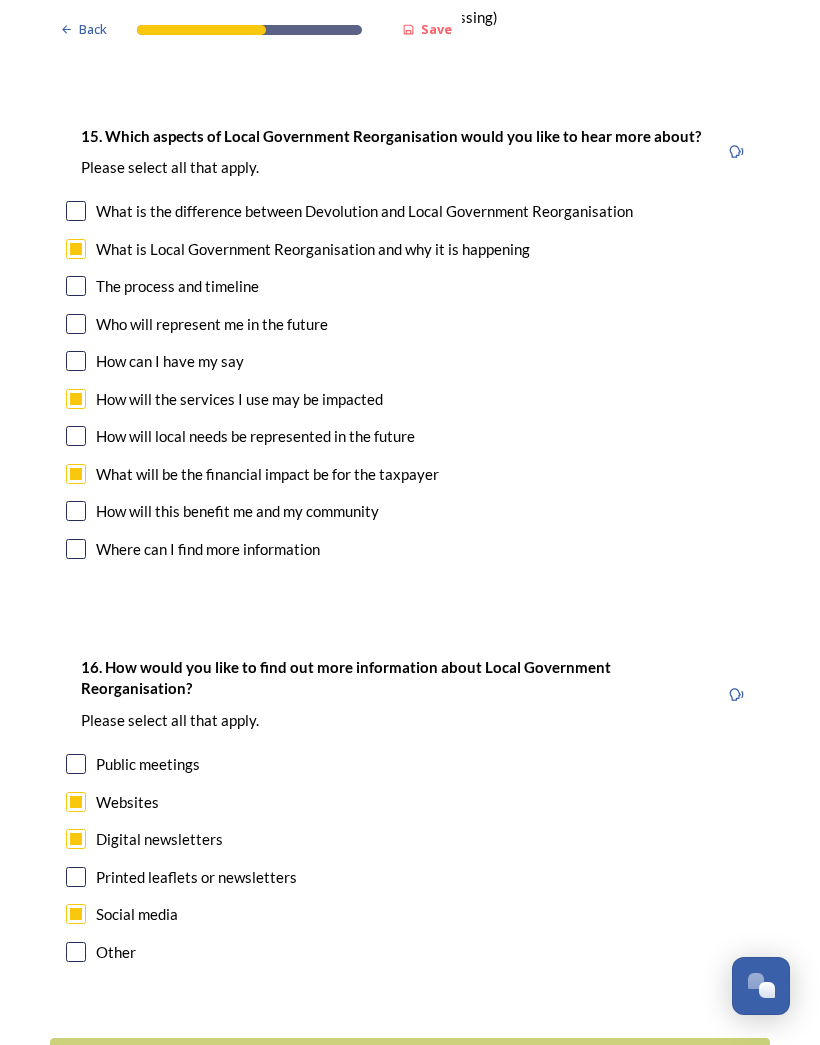 checkbox on "true" 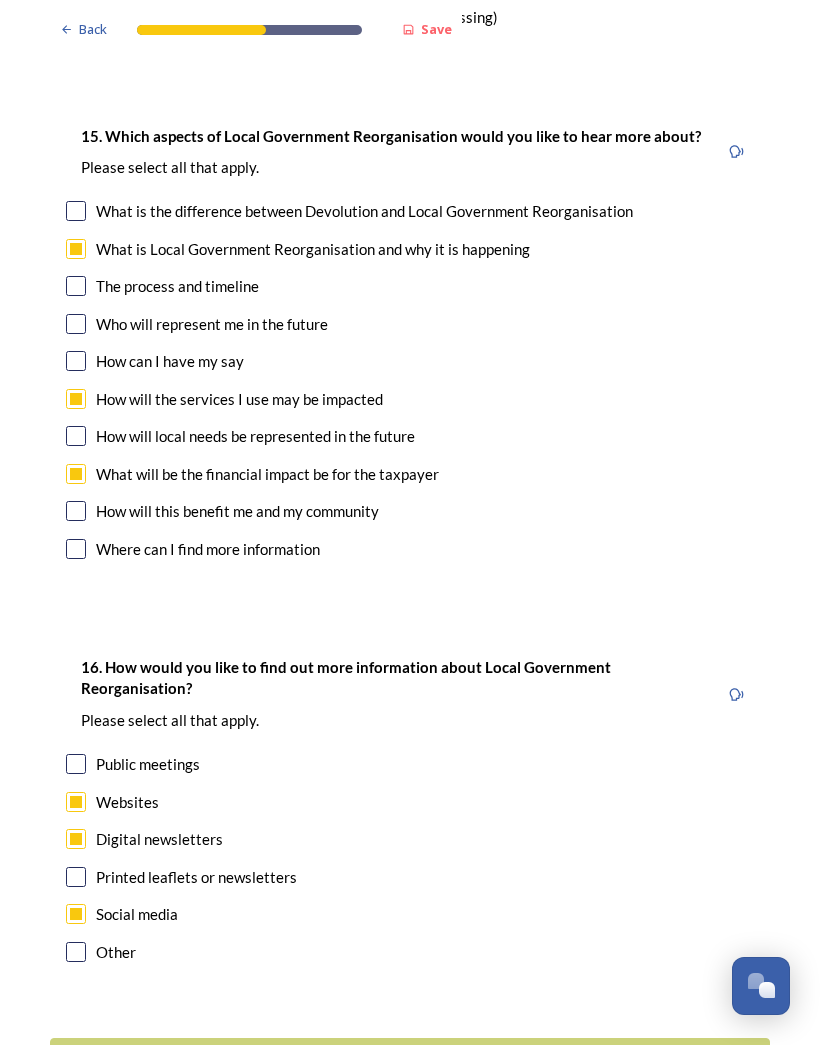 click on "Printed leaflets or newsletters" at bounding box center [196, 877] 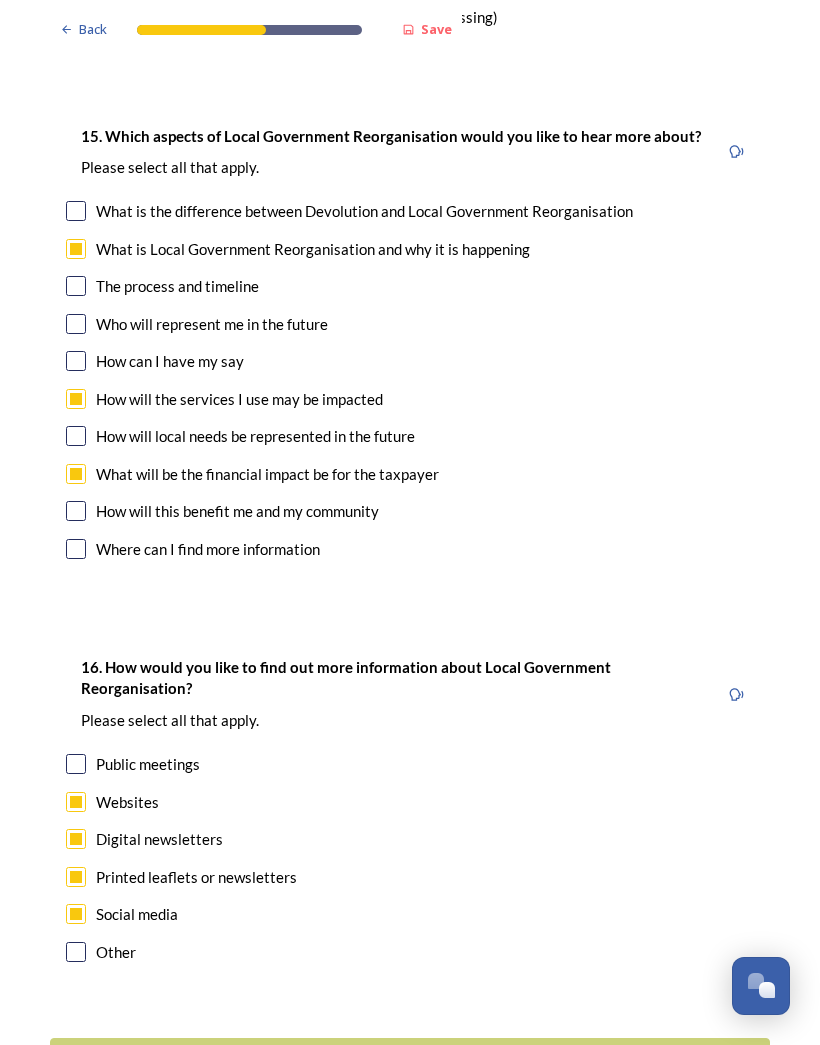 checkbox on "true" 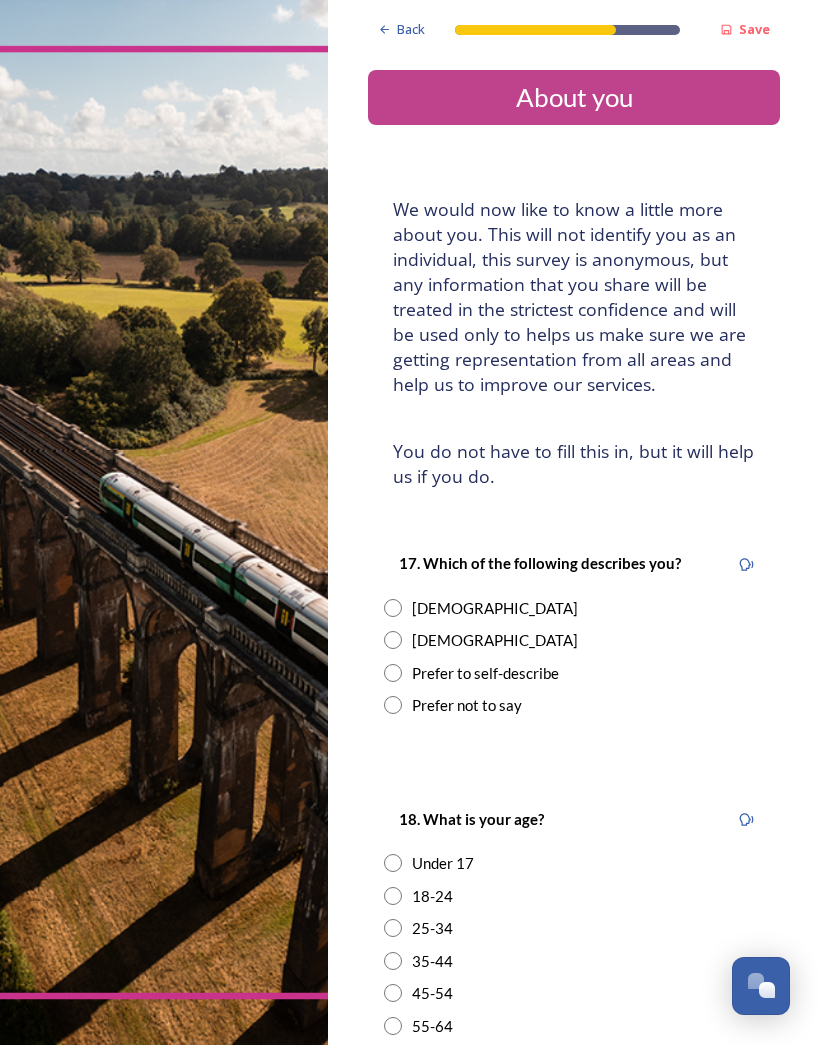 click at bounding box center [393, 705] 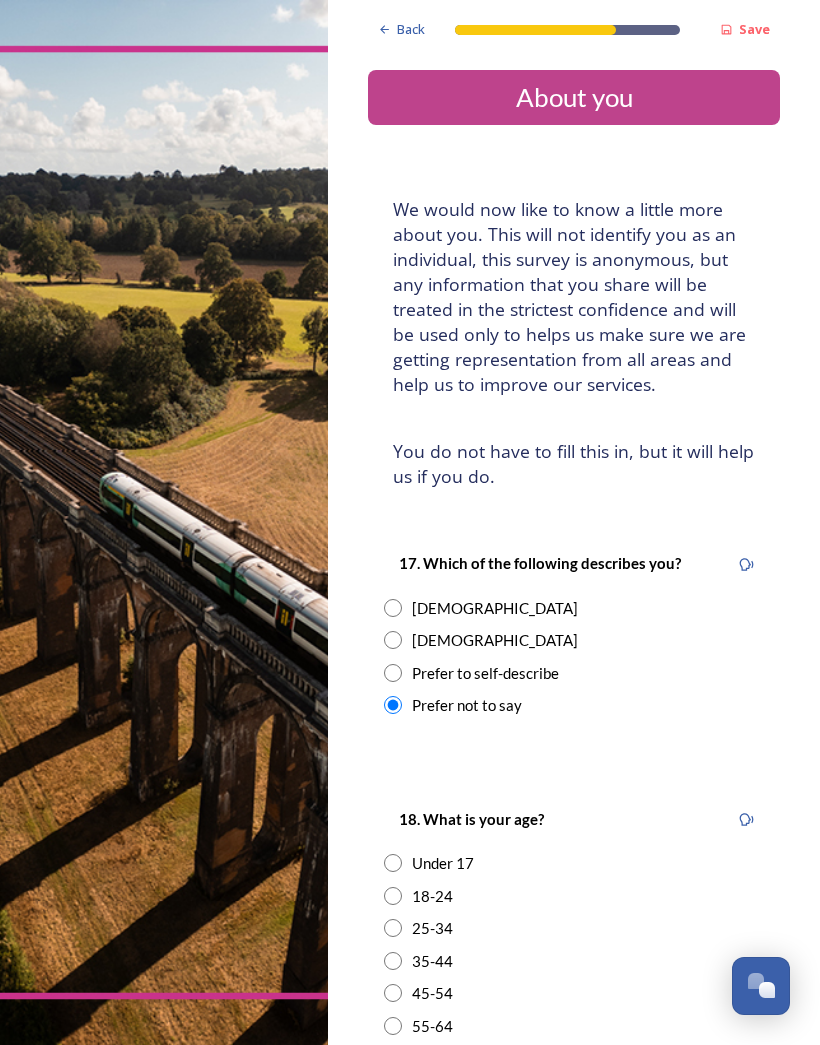 click at bounding box center (393, 608) 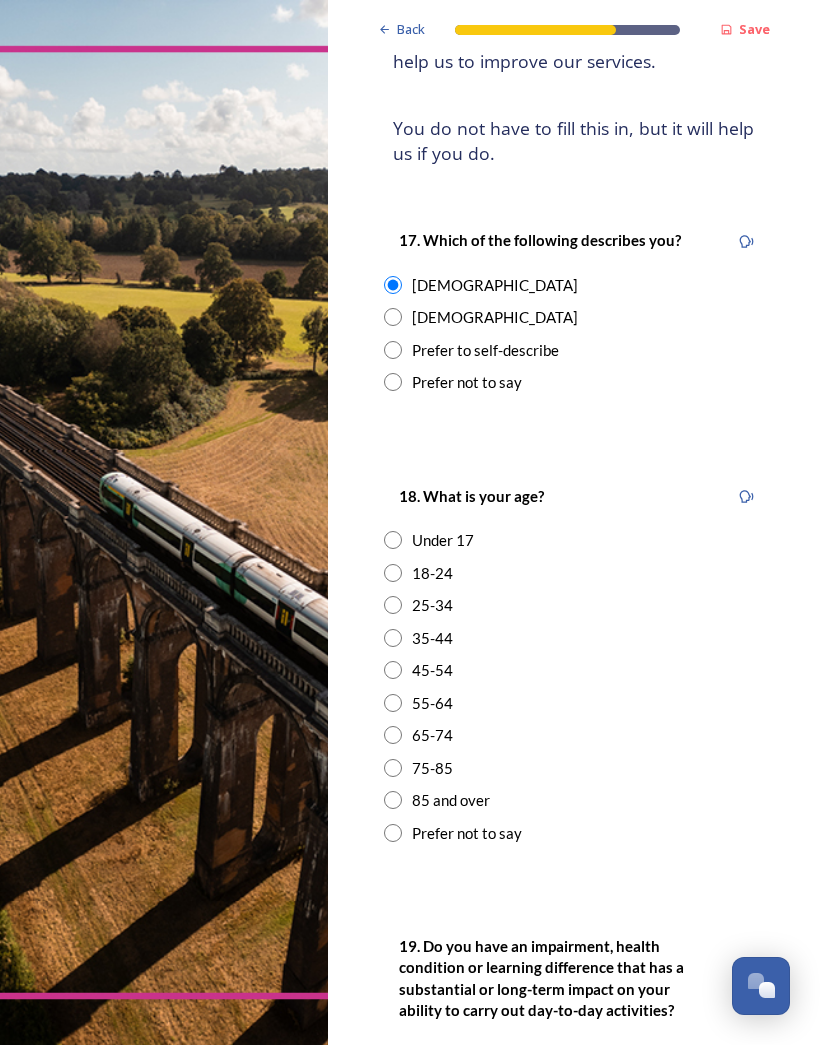scroll, scrollTop: 323, scrollLeft: 0, axis: vertical 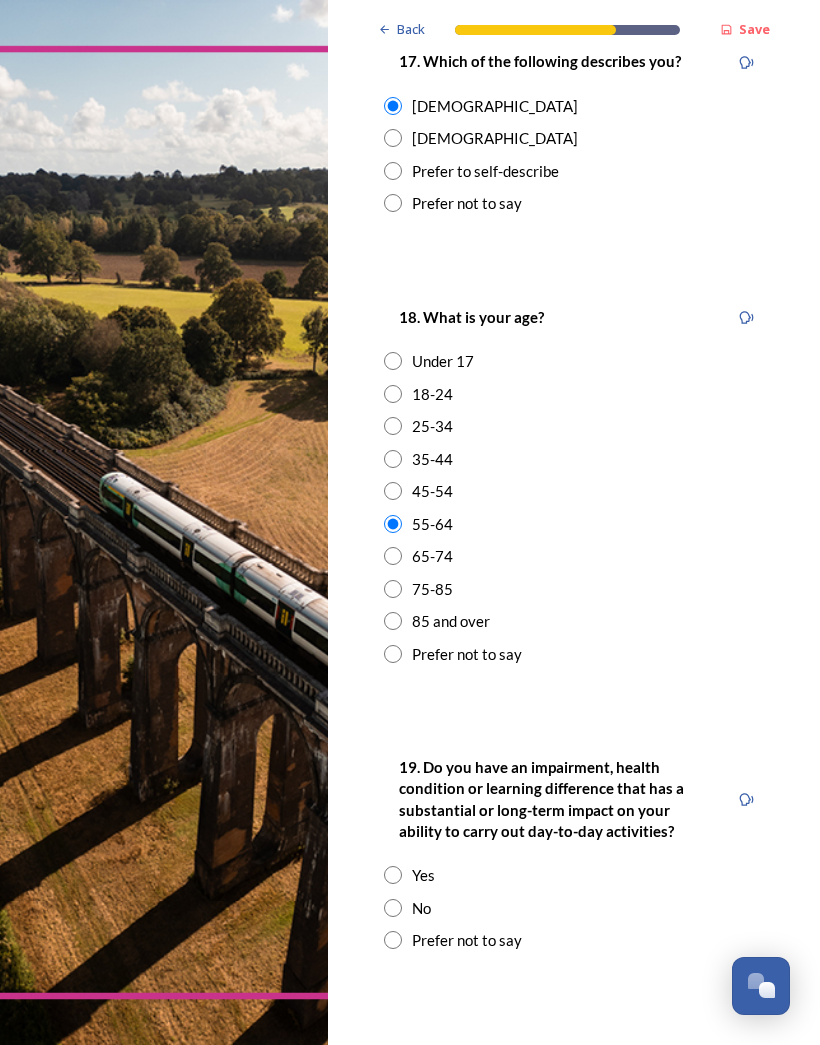 click at bounding box center (393, 908) 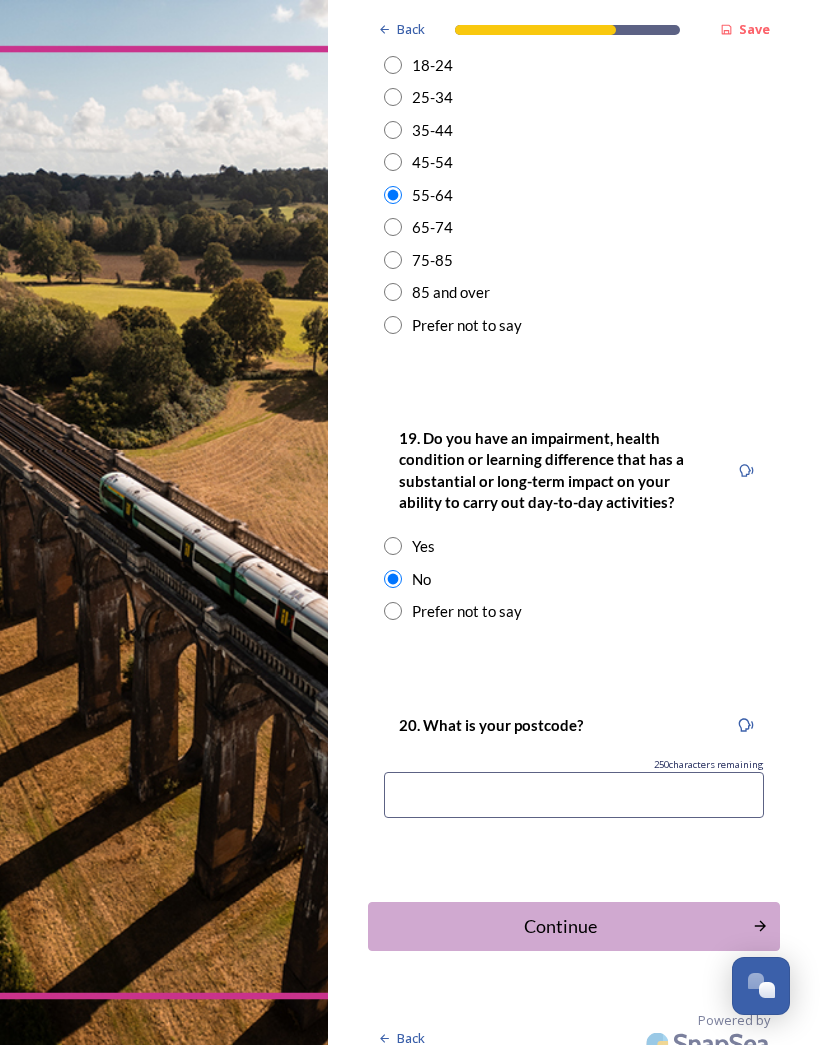 scroll, scrollTop: 829, scrollLeft: 0, axis: vertical 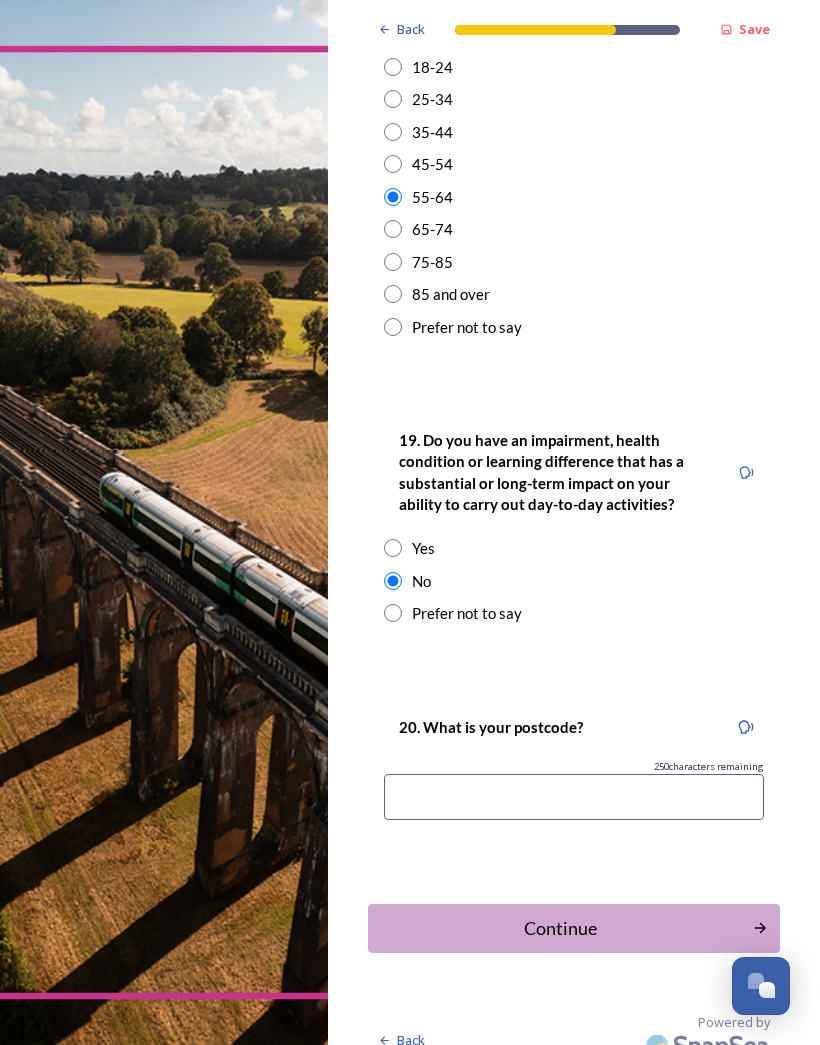 click at bounding box center (574, 797) 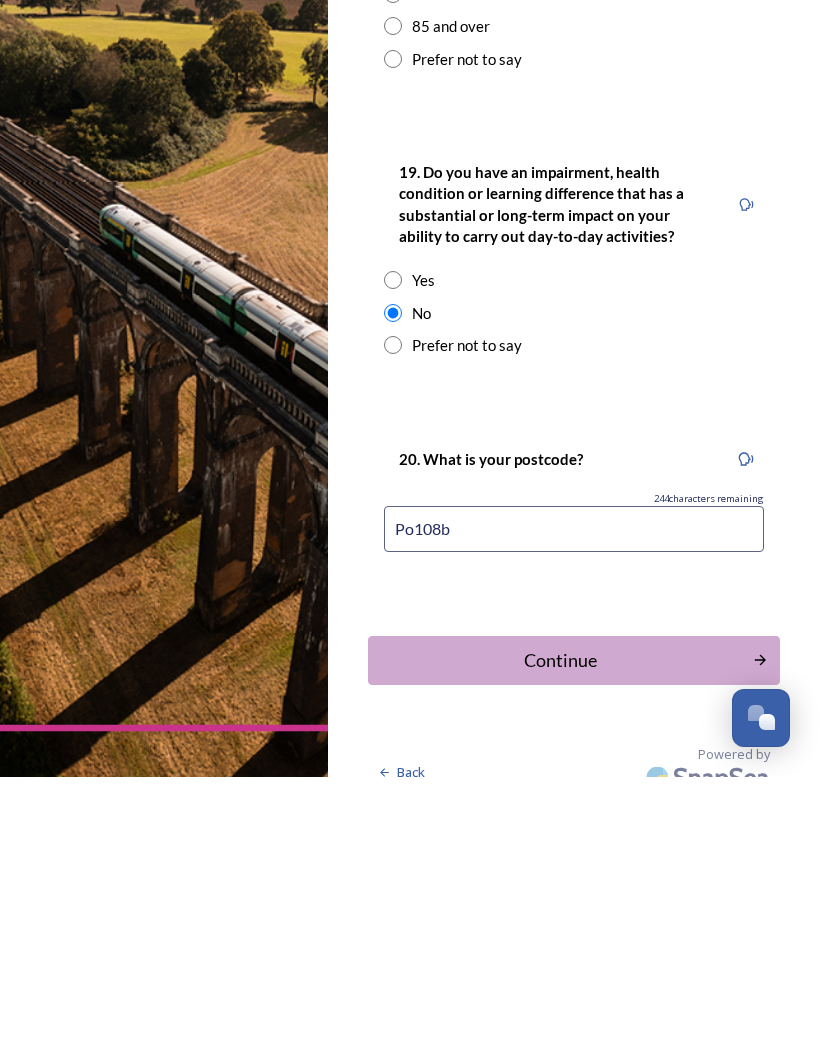 type on "Po108bb" 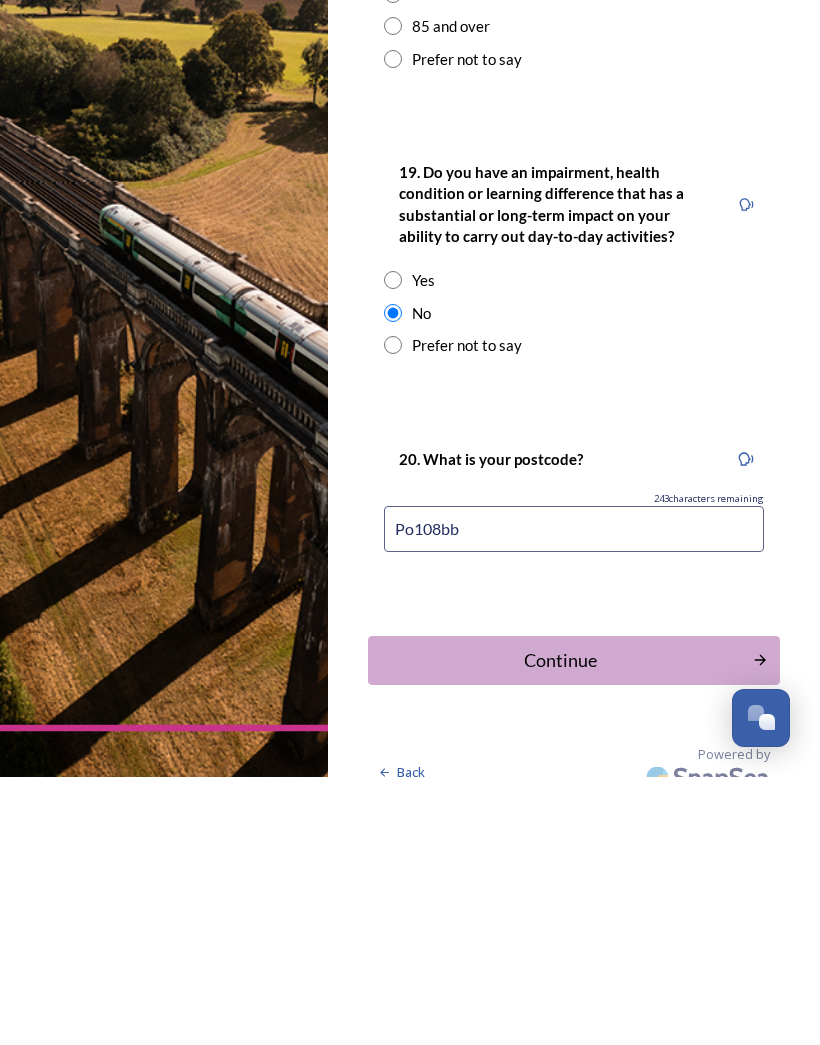 click on "Continue" at bounding box center (560, 928) 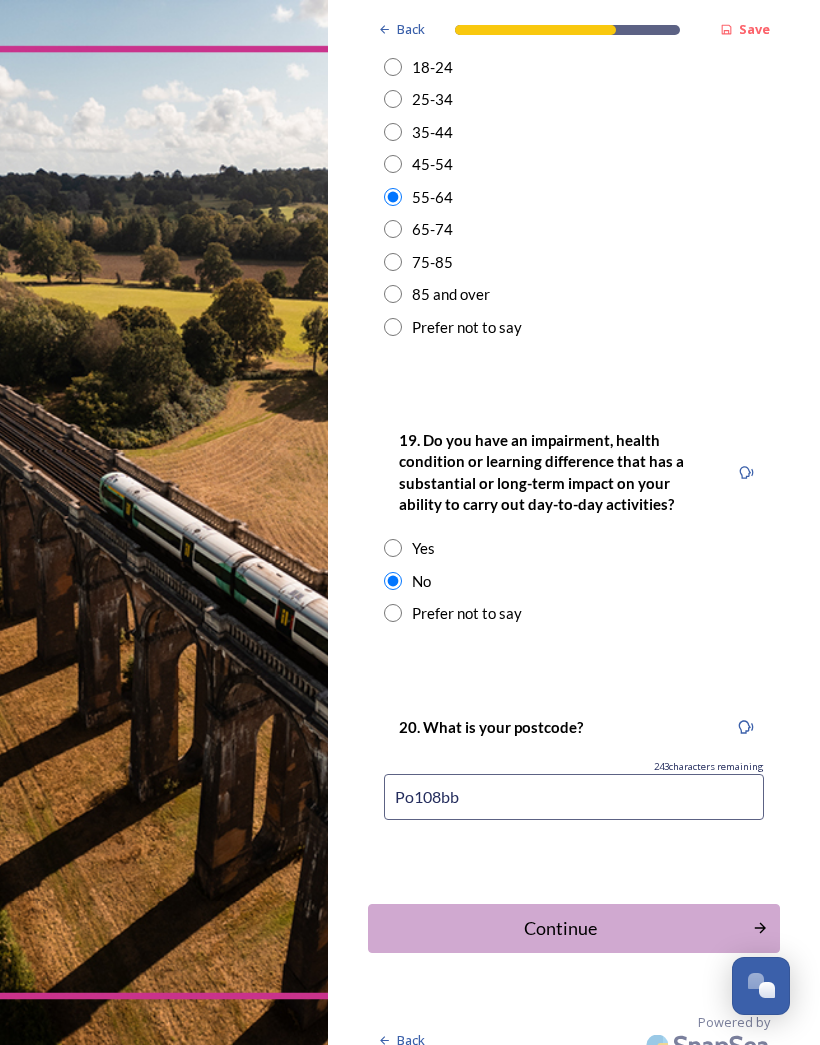 scroll, scrollTop: 0, scrollLeft: 0, axis: both 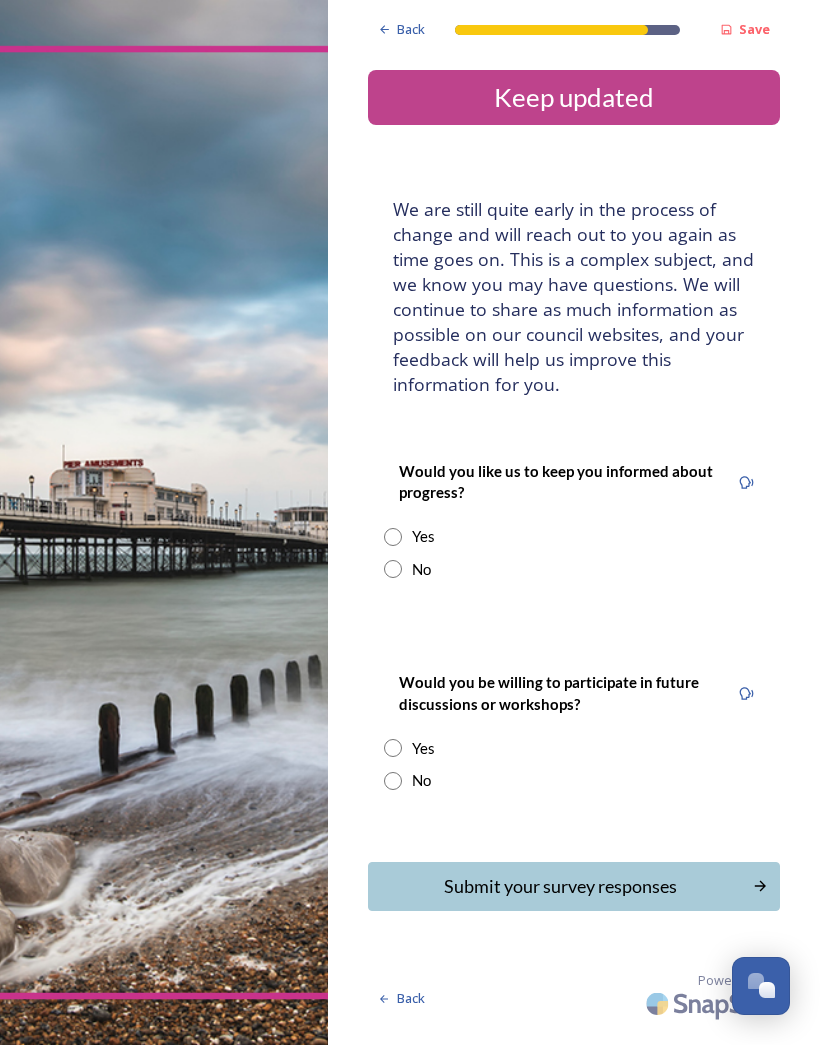 click at bounding box center (393, 569) 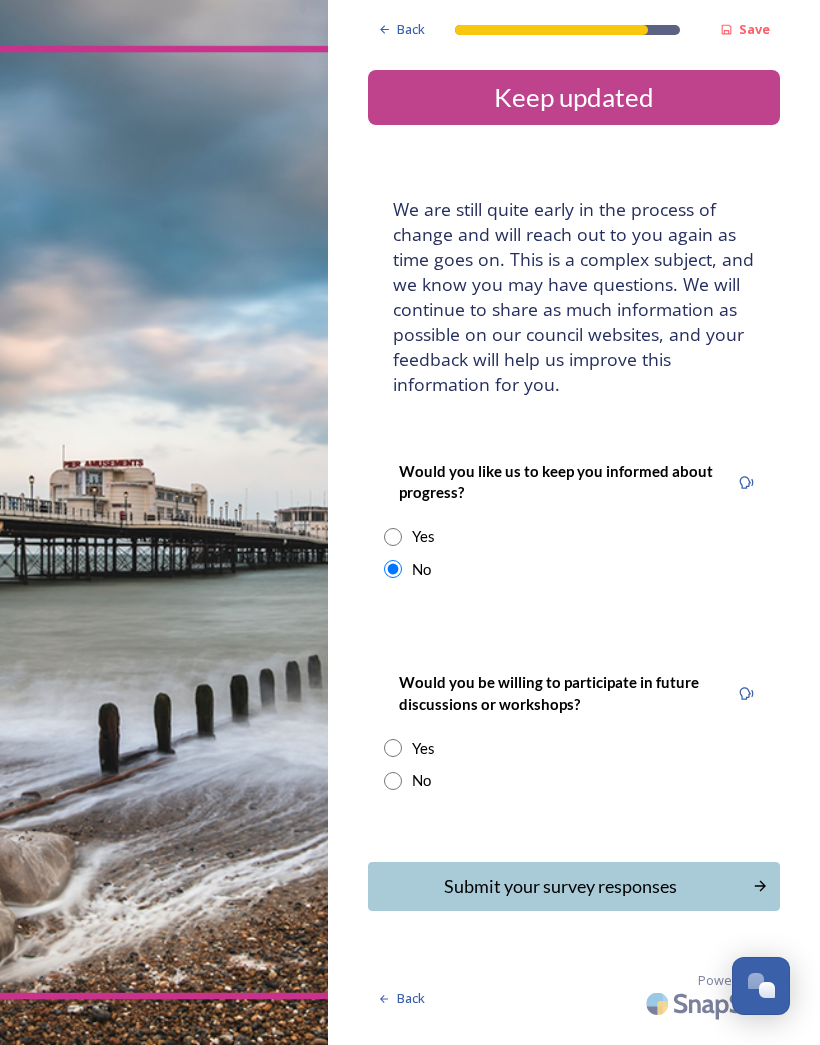 click at bounding box center [393, 748] 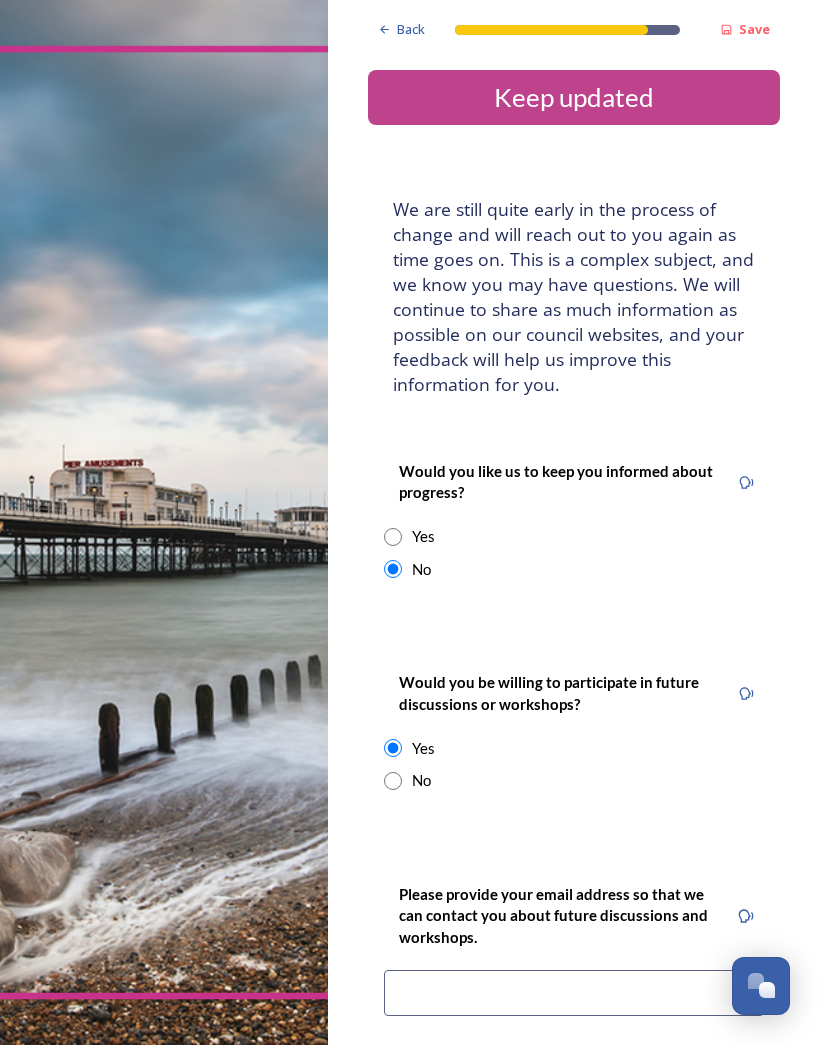 click at bounding box center (574, 993) 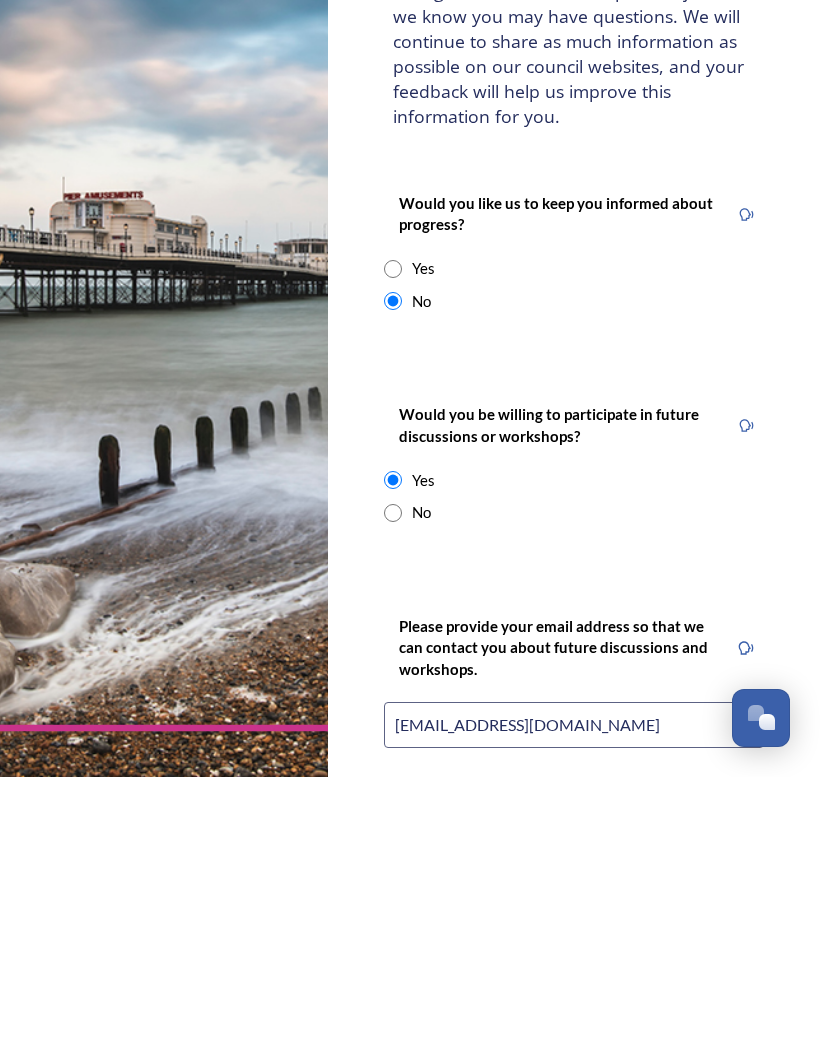type on "[EMAIL_ADDRESS][DOMAIN_NAME]" 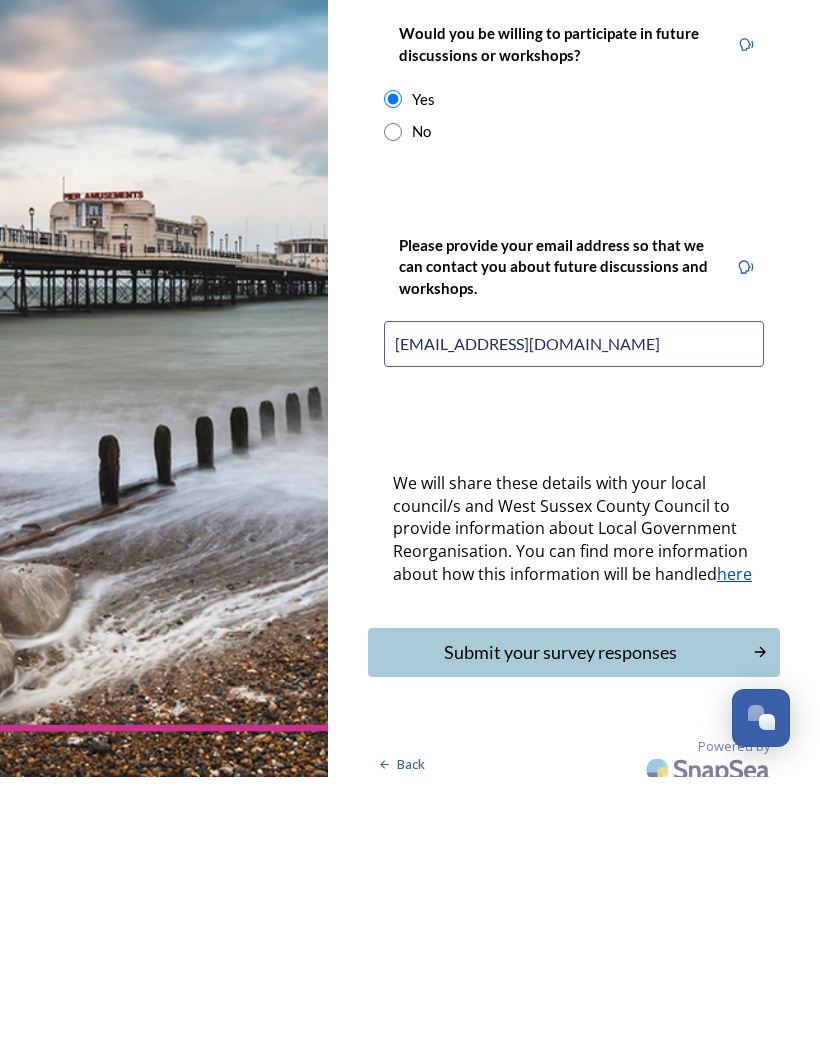 scroll, scrollTop: 379, scrollLeft: 0, axis: vertical 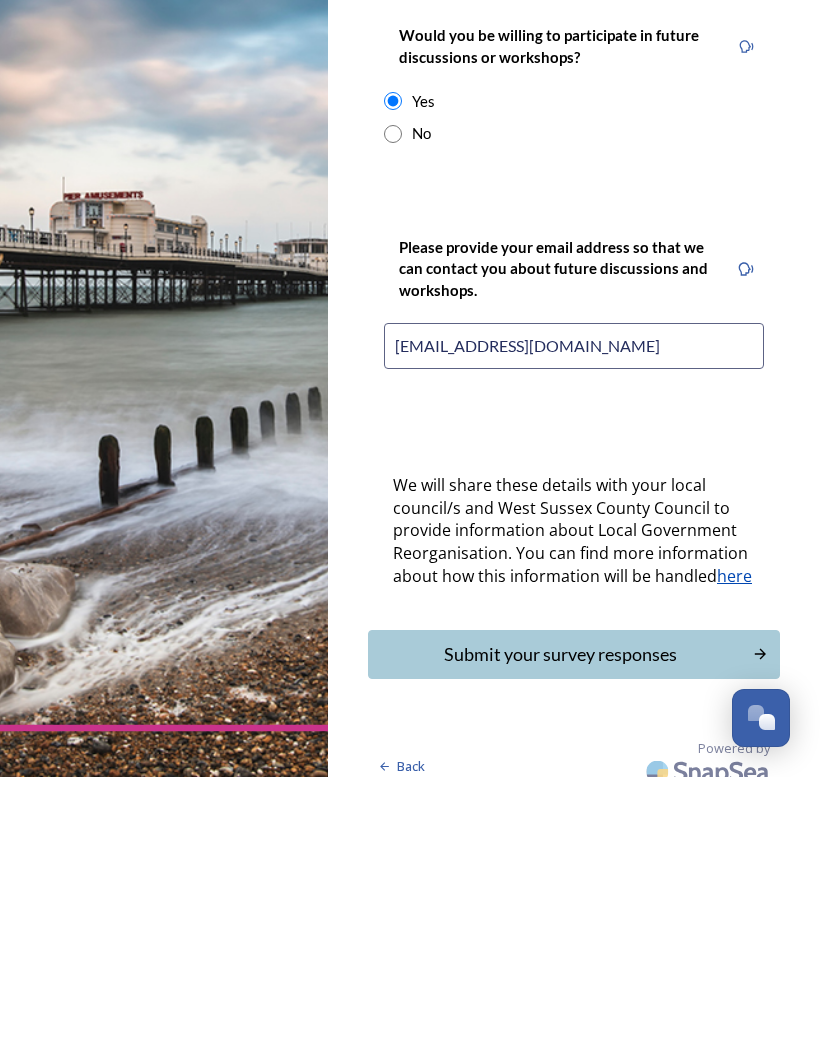 click on "Submit your survey responses" at bounding box center [560, 922] 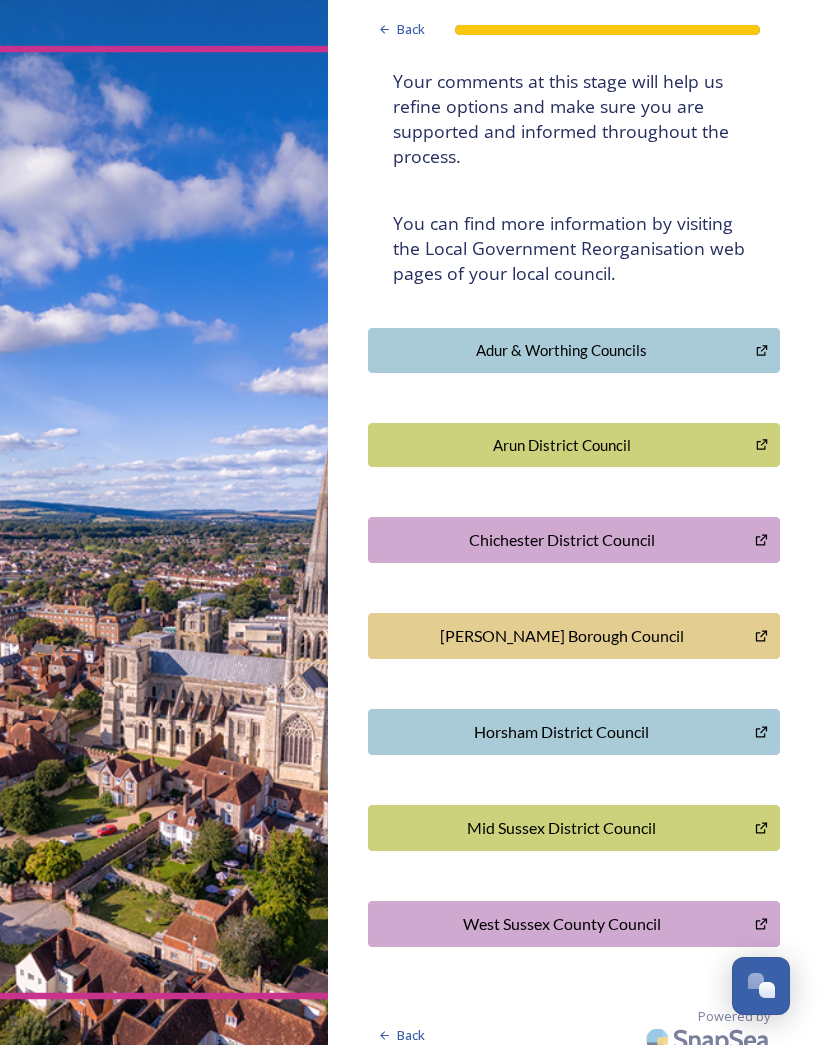 scroll, scrollTop: 321, scrollLeft: 0, axis: vertical 